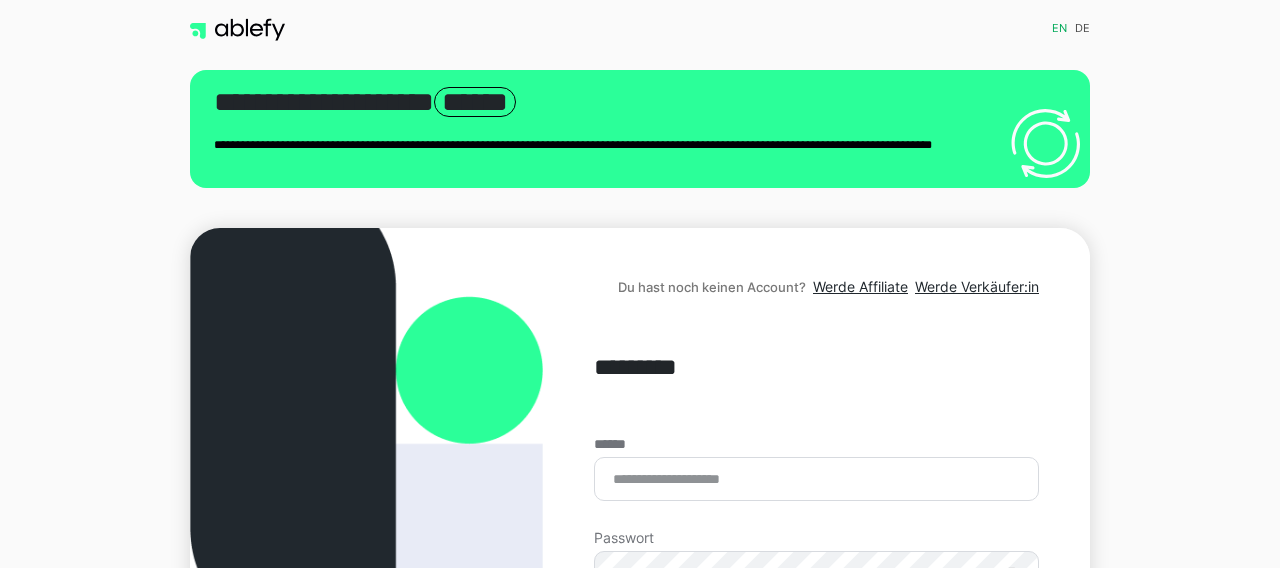 scroll, scrollTop: 0, scrollLeft: 0, axis: both 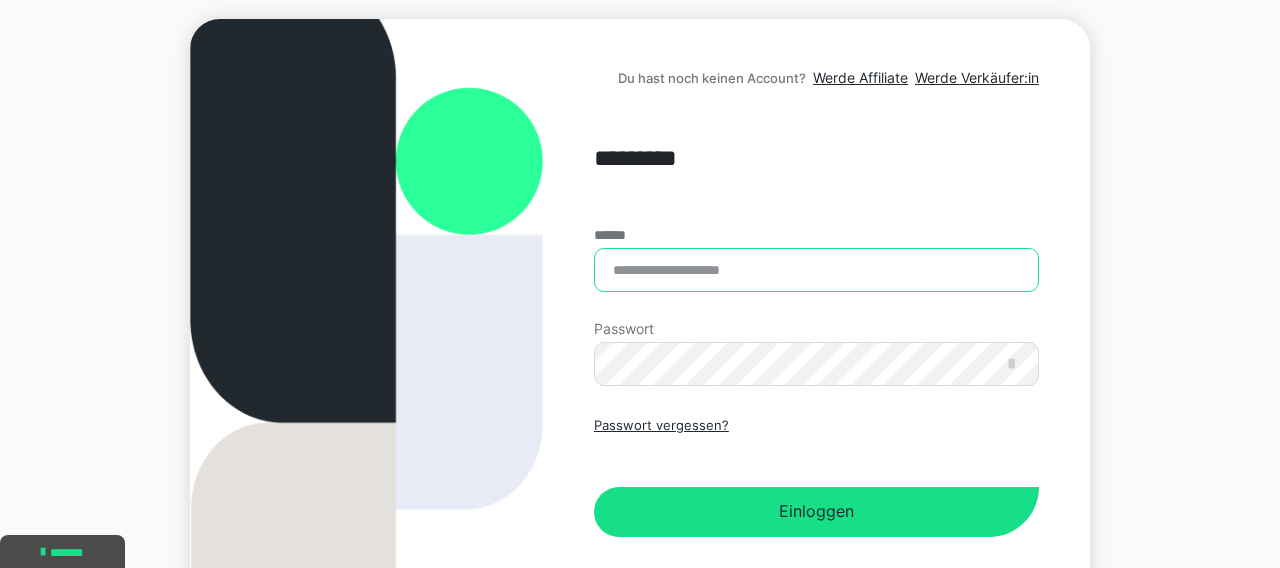 click on "******" at bounding box center (816, 270) 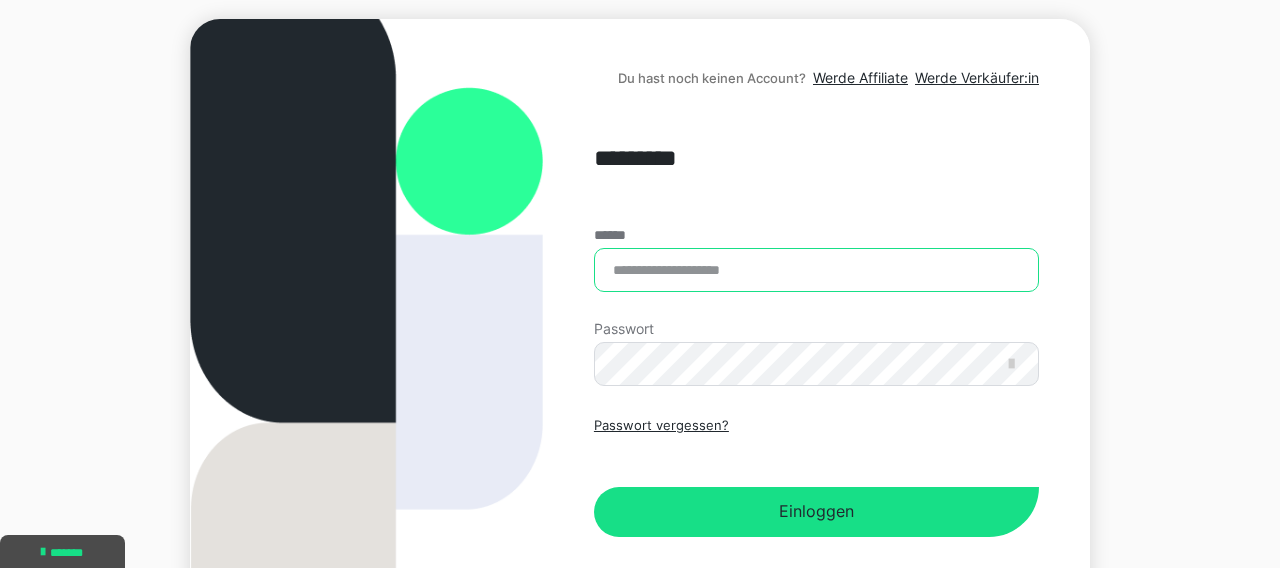 type on "*" 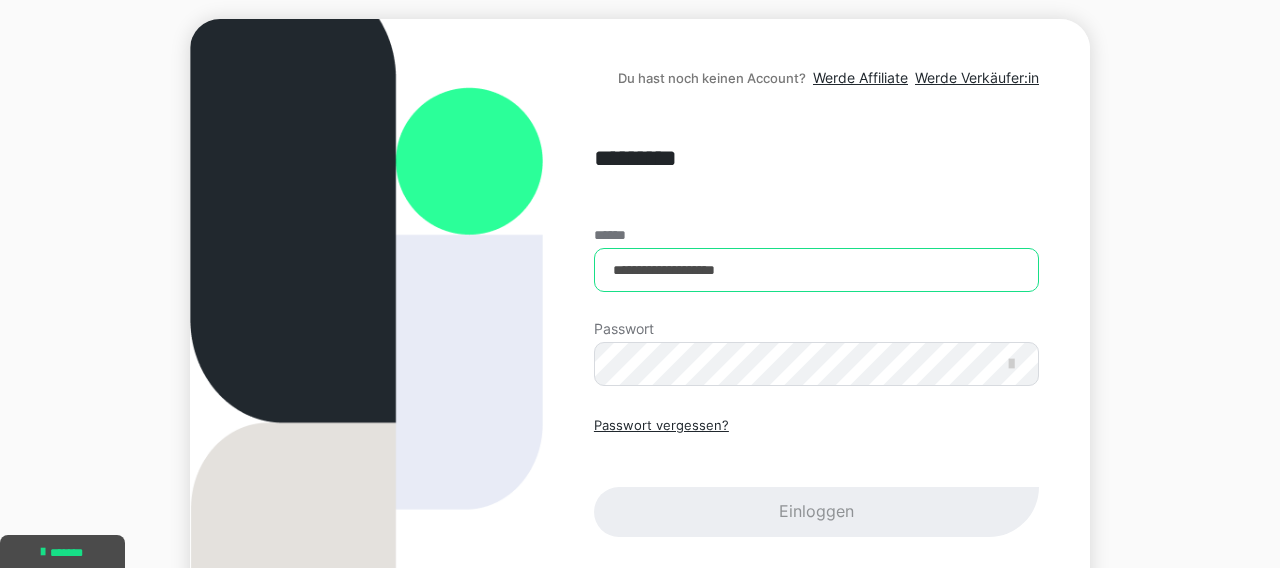 type on "**********" 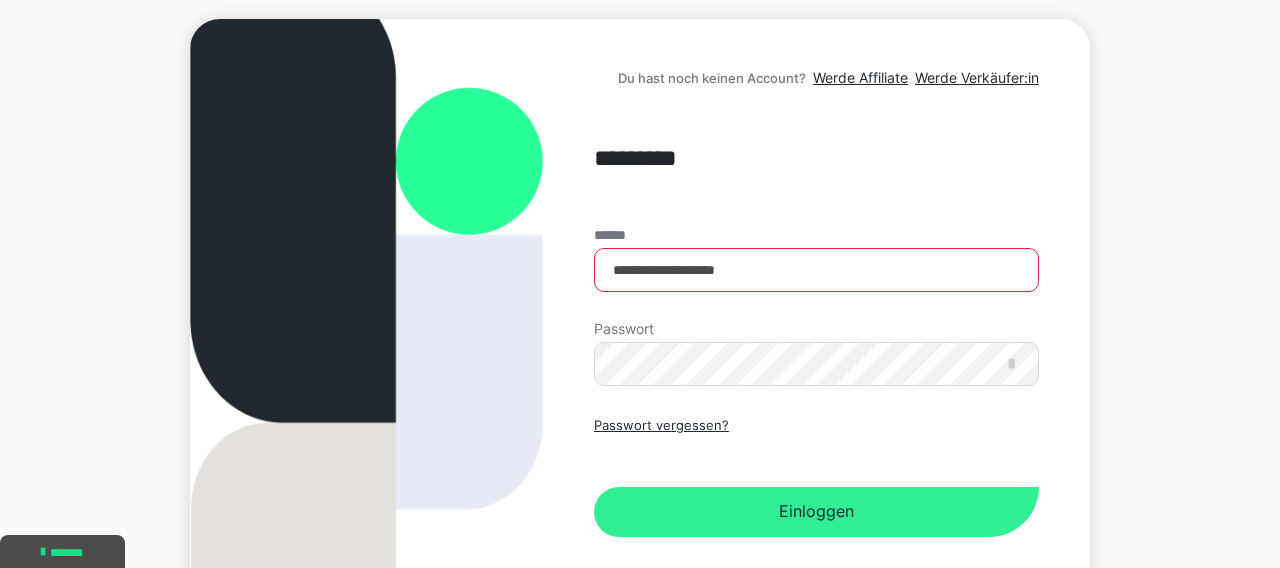 click on "Einloggen" at bounding box center [816, 512] 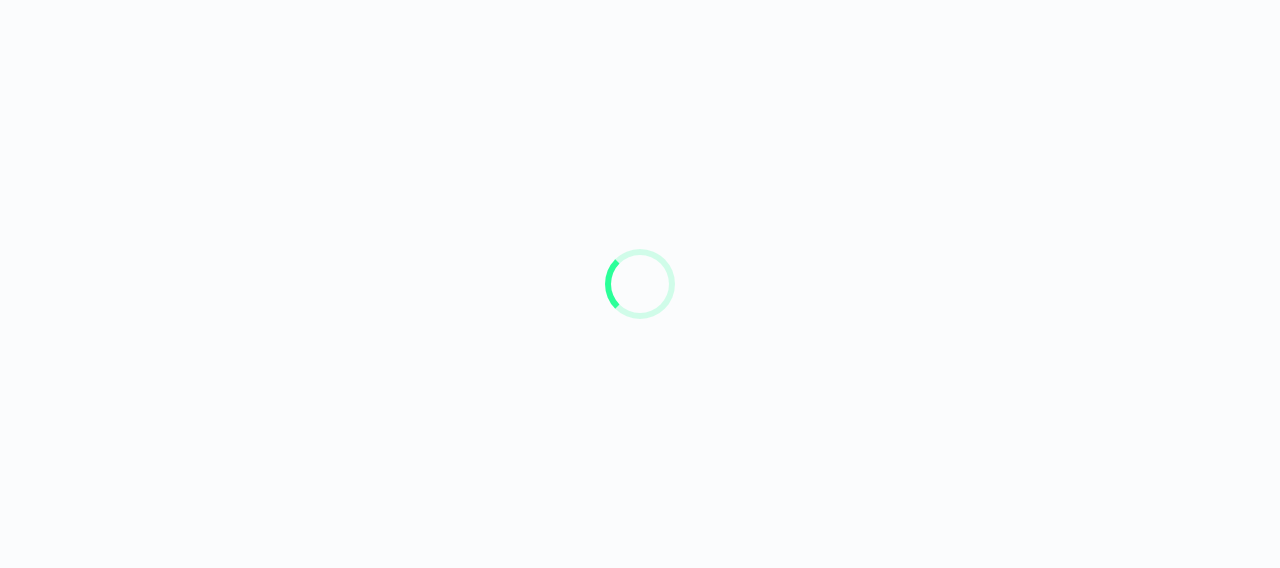 scroll, scrollTop: 0, scrollLeft: 0, axis: both 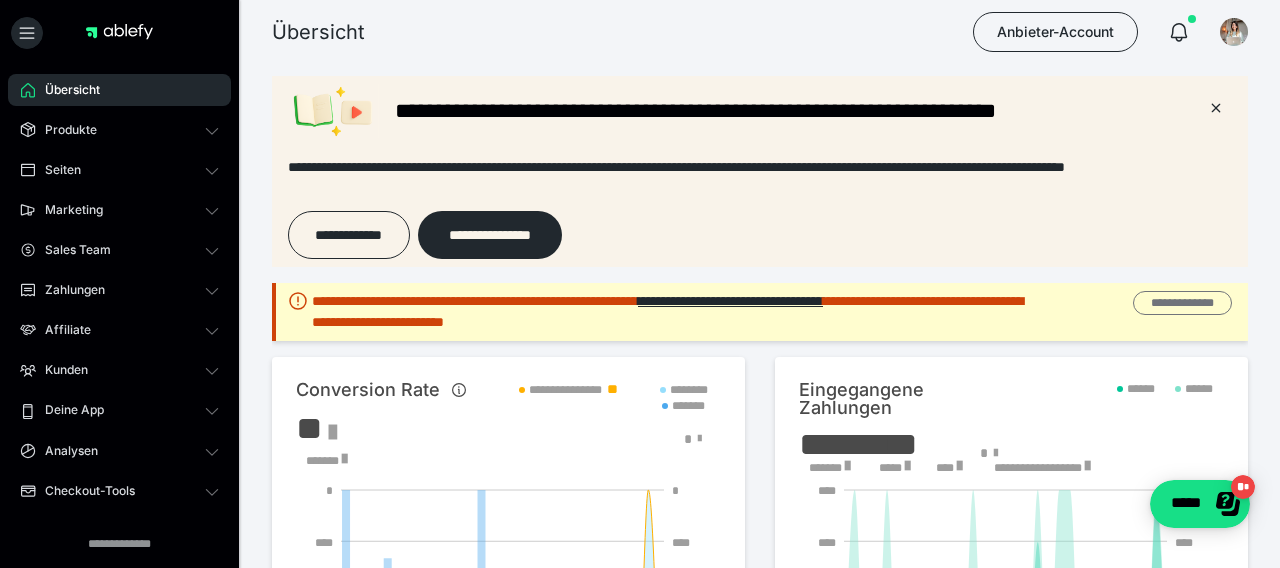 click on "**********" at bounding box center [1182, 303] 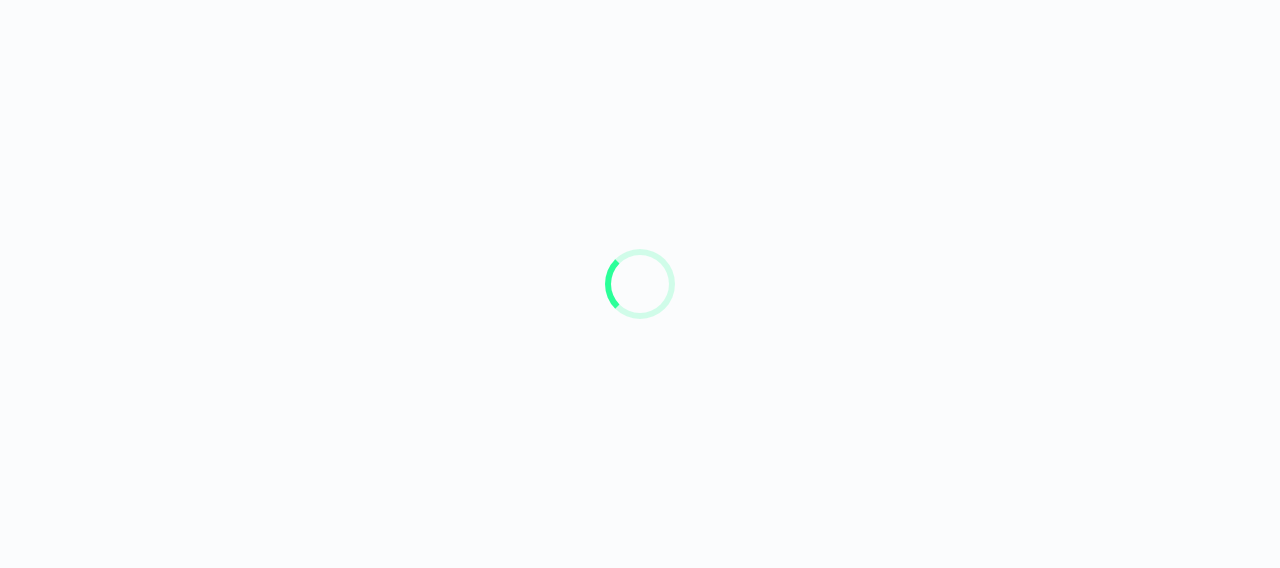 scroll, scrollTop: 0, scrollLeft: 0, axis: both 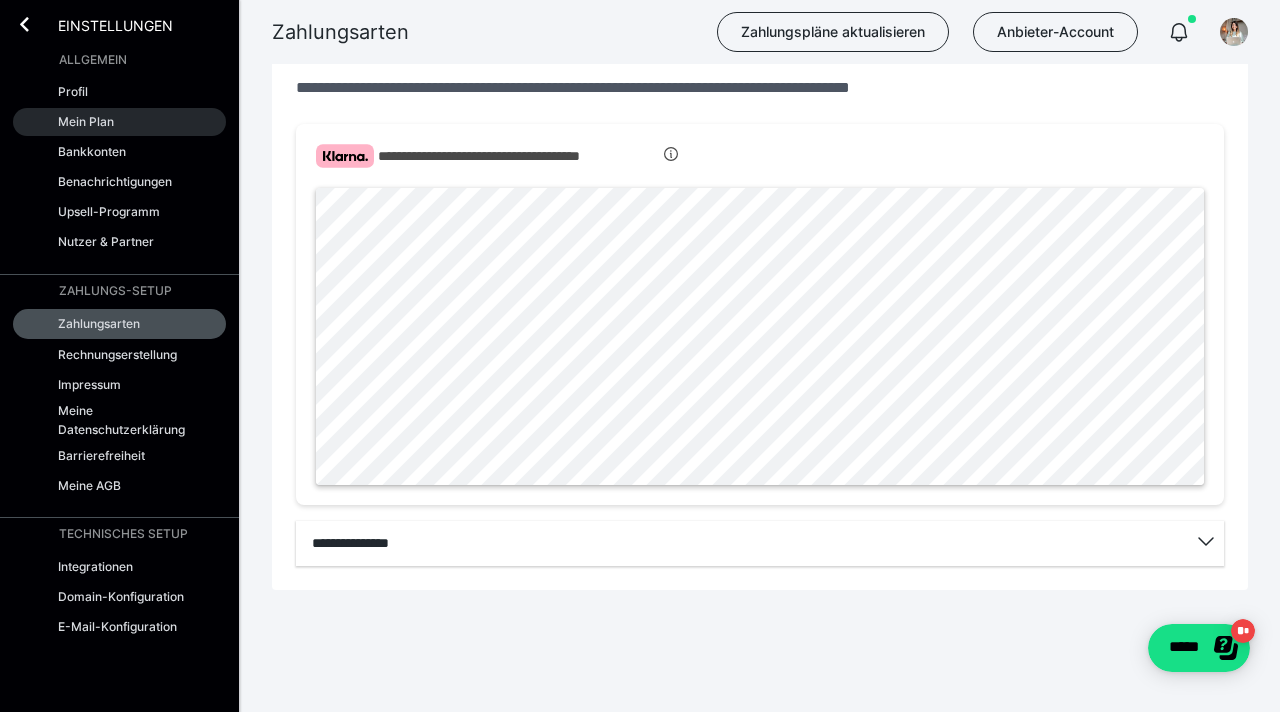 click on "Mein Plan" at bounding box center [86, 121] 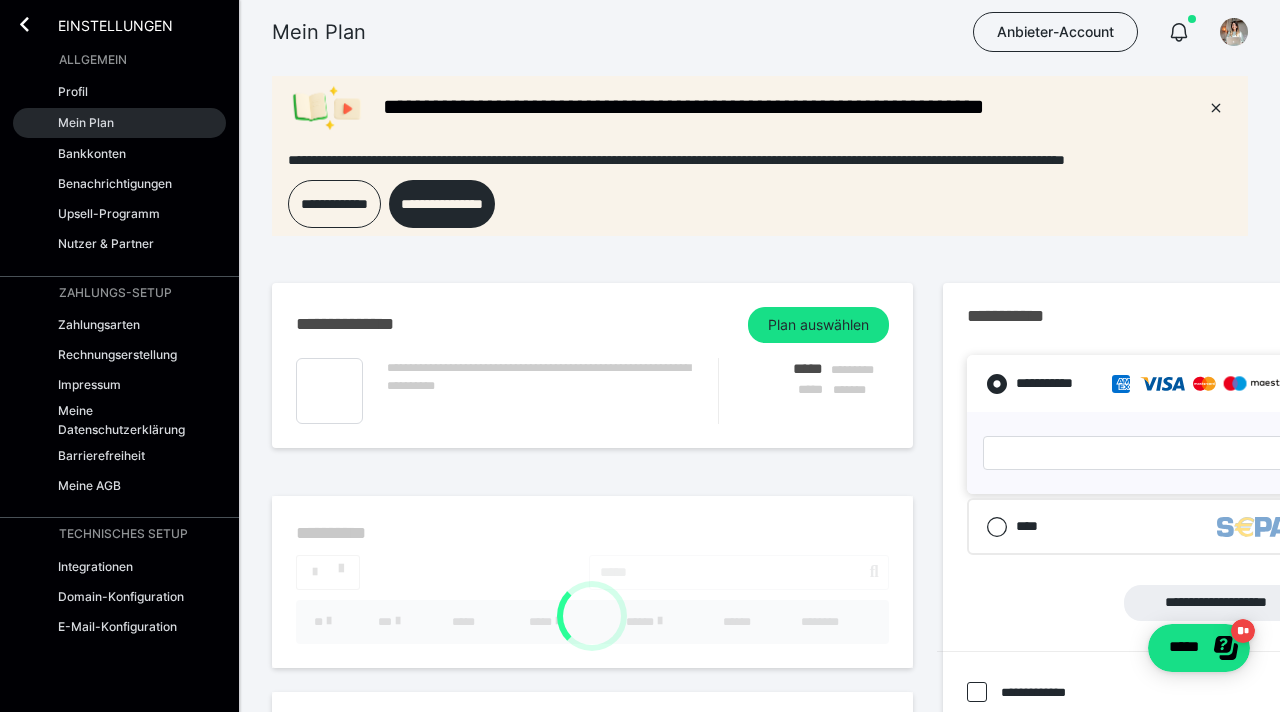 scroll, scrollTop: 0, scrollLeft: 0, axis: both 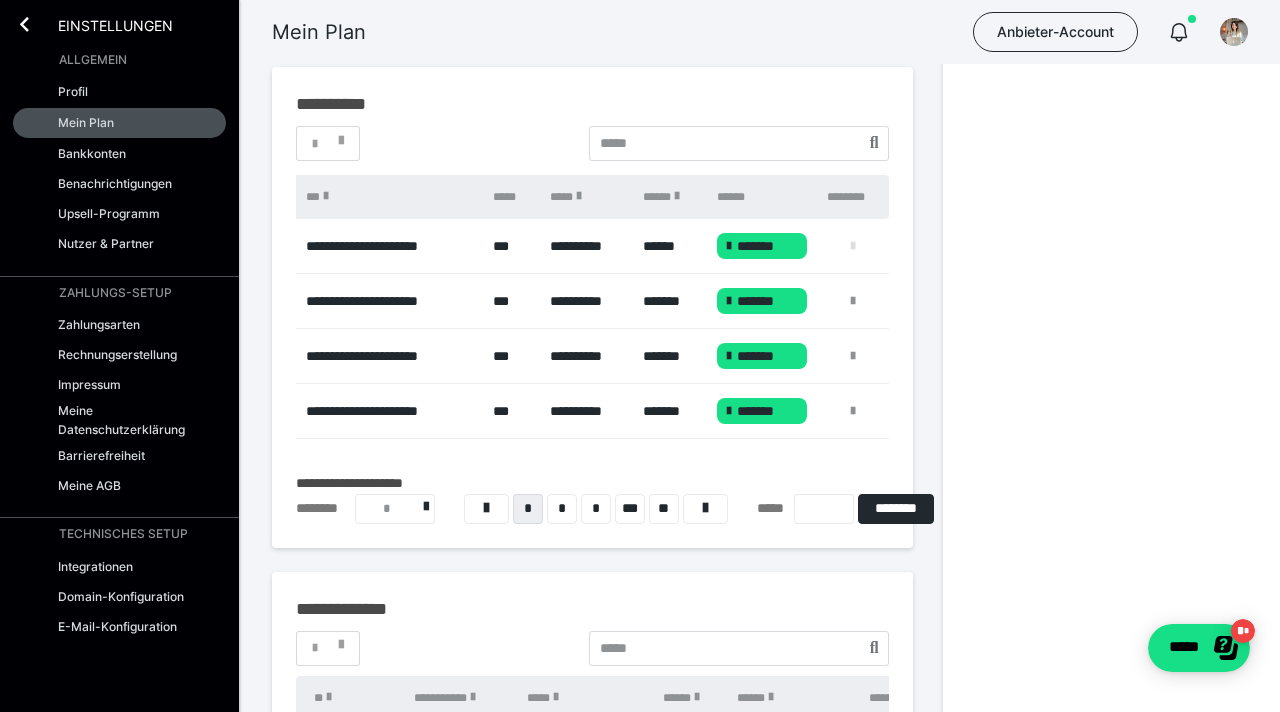 click at bounding box center [853, 246] 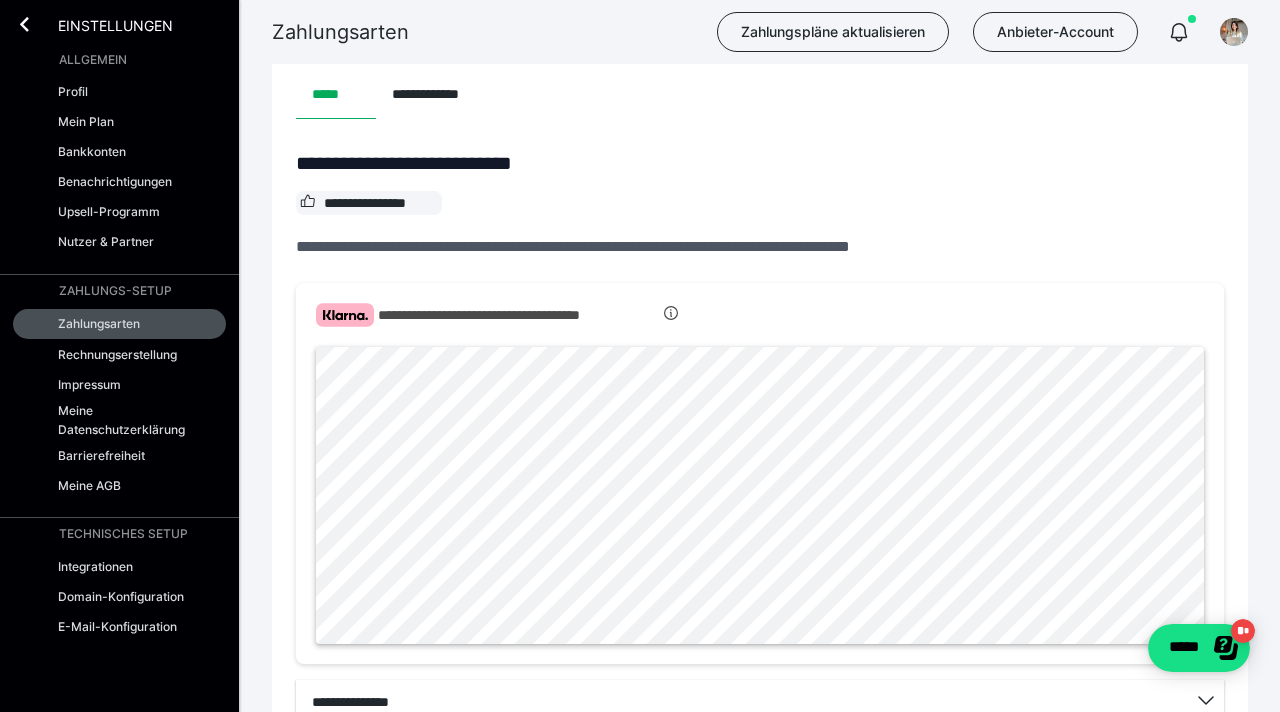 scroll, scrollTop: 825, scrollLeft: 0, axis: vertical 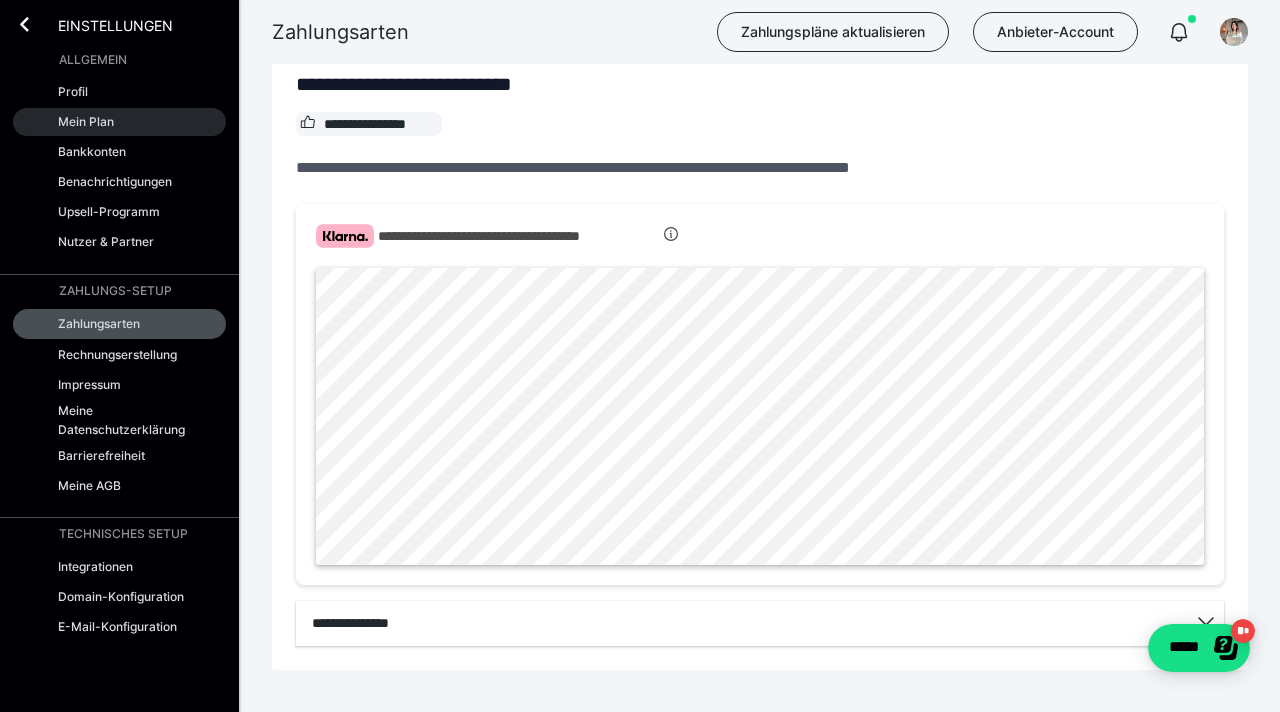 click on "Mein Plan" at bounding box center (86, 121) 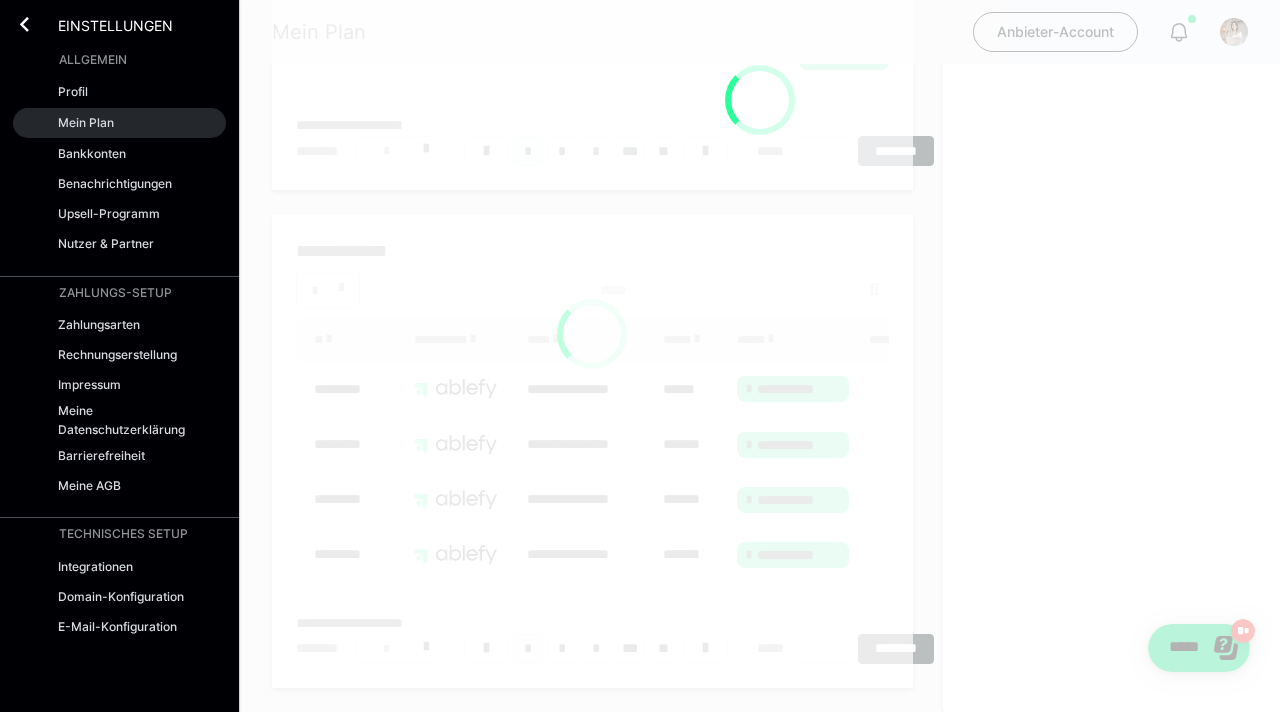 scroll, scrollTop: 0, scrollLeft: 0, axis: both 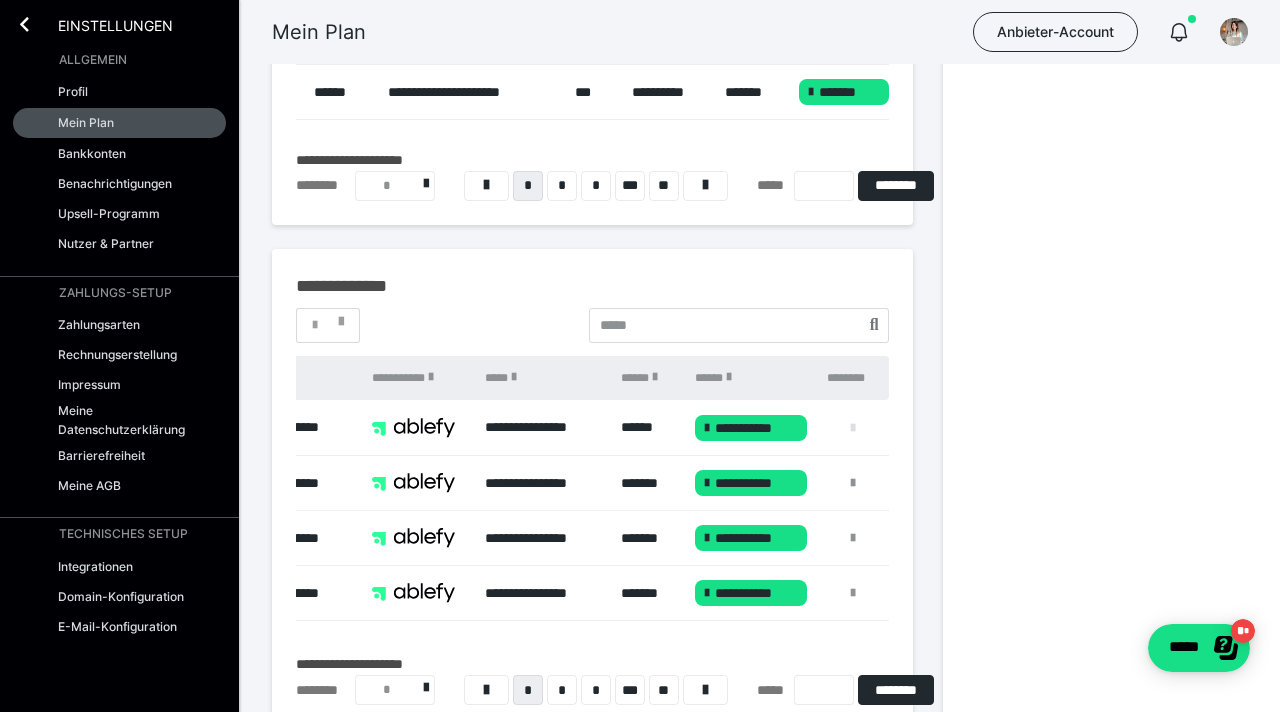 click at bounding box center (853, 428) 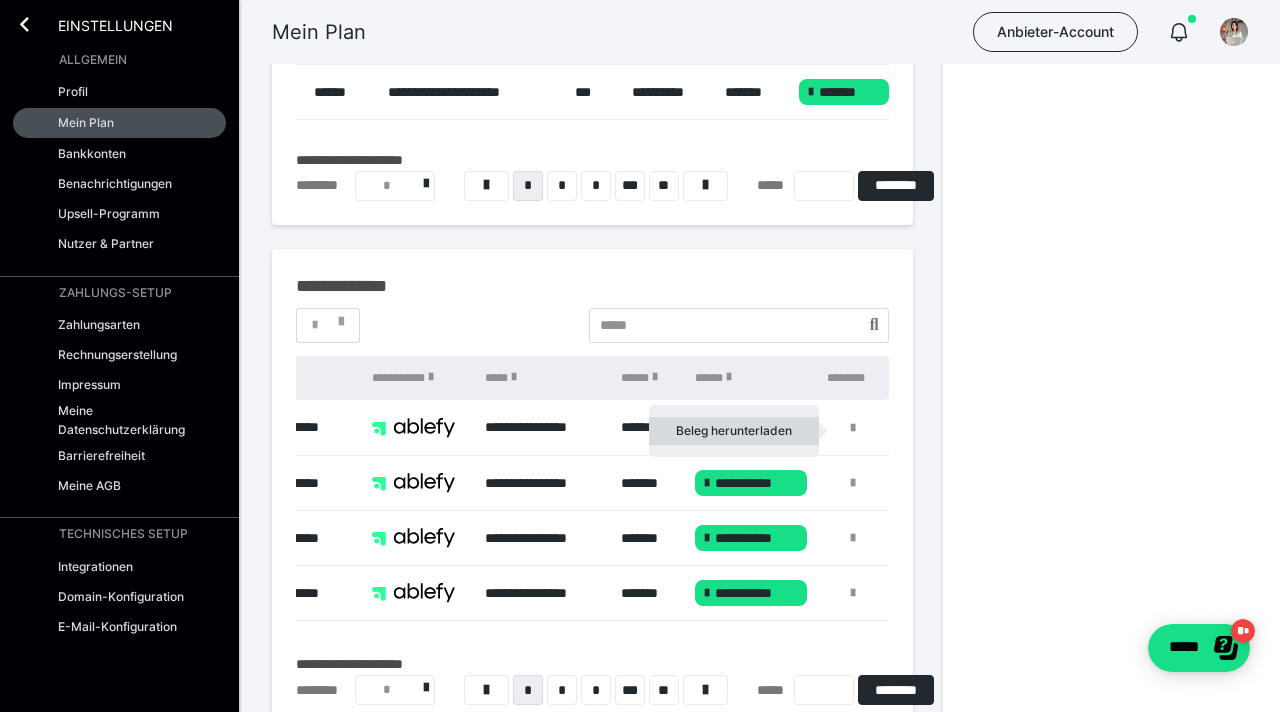 click on "Beleg herunterladen" at bounding box center (734, 431) 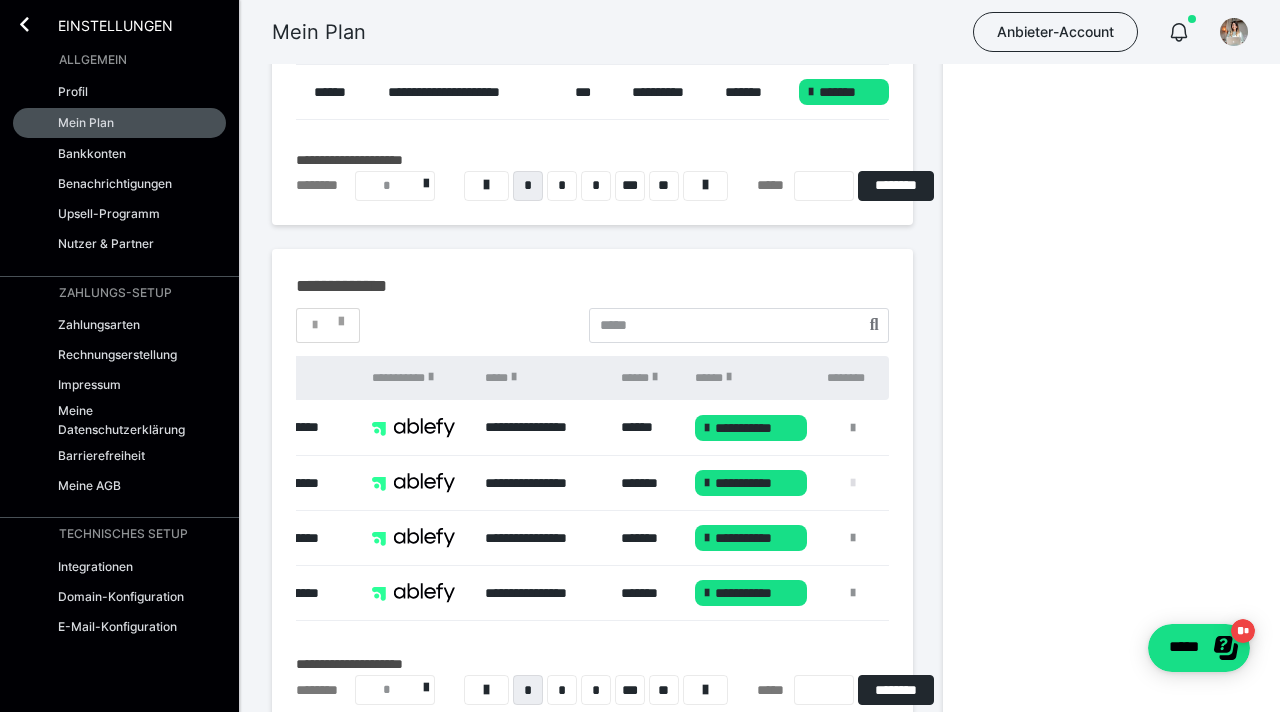 click at bounding box center (853, 483) 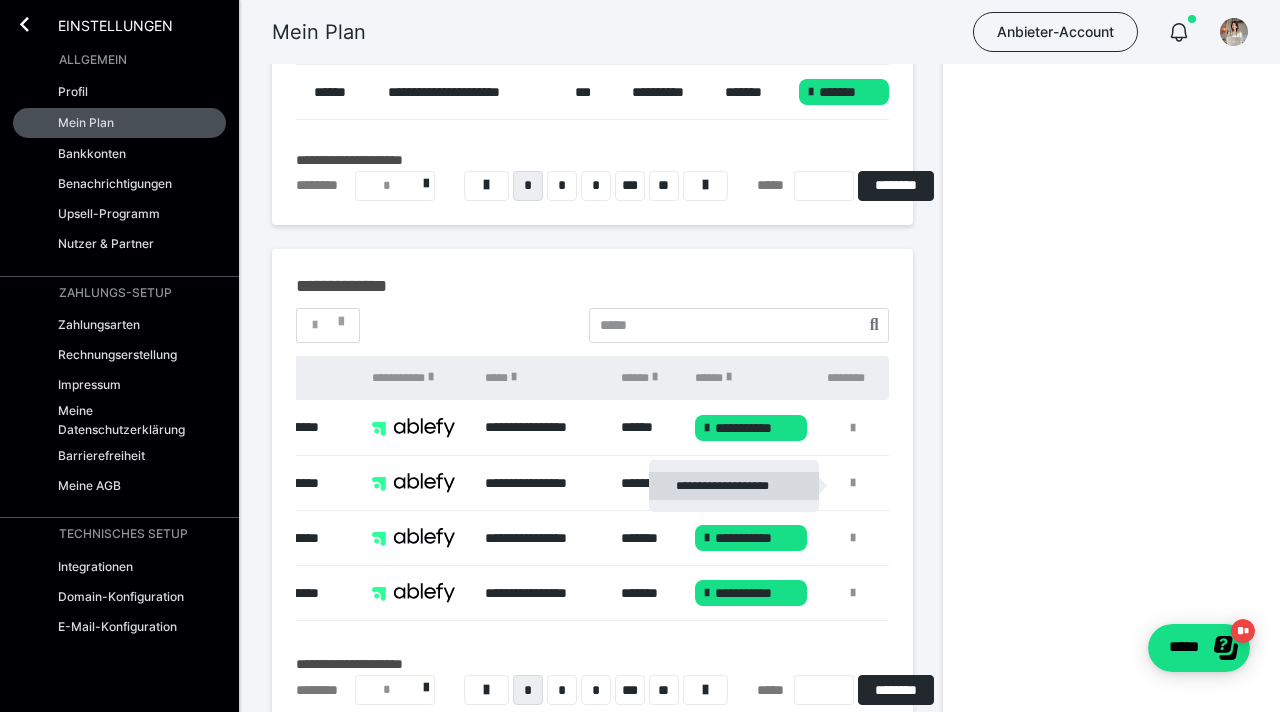 click on "**********" at bounding box center (734, 486) 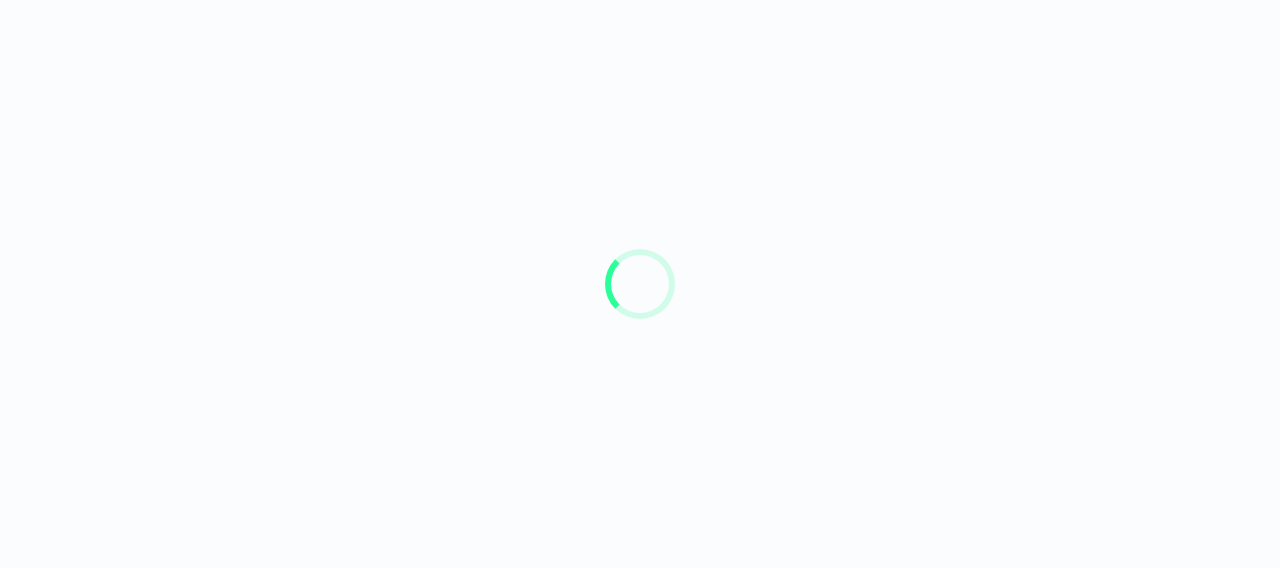 scroll, scrollTop: 0, scrollLeft: 0, axis: both 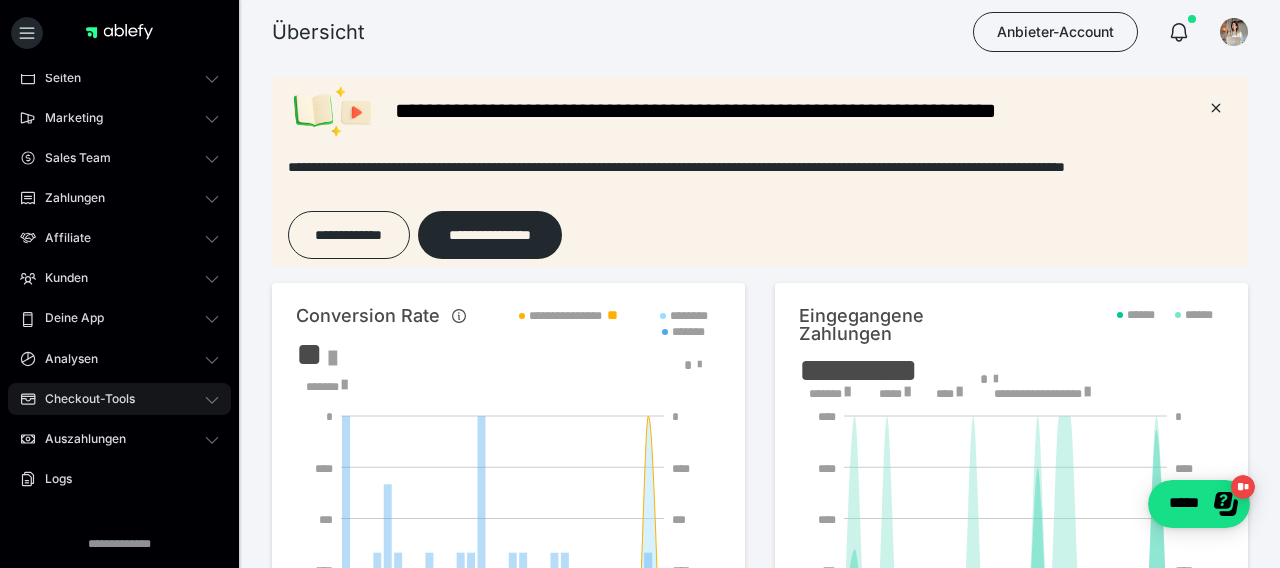 click on "Auszahlungen" at bounding box center [78, 439] 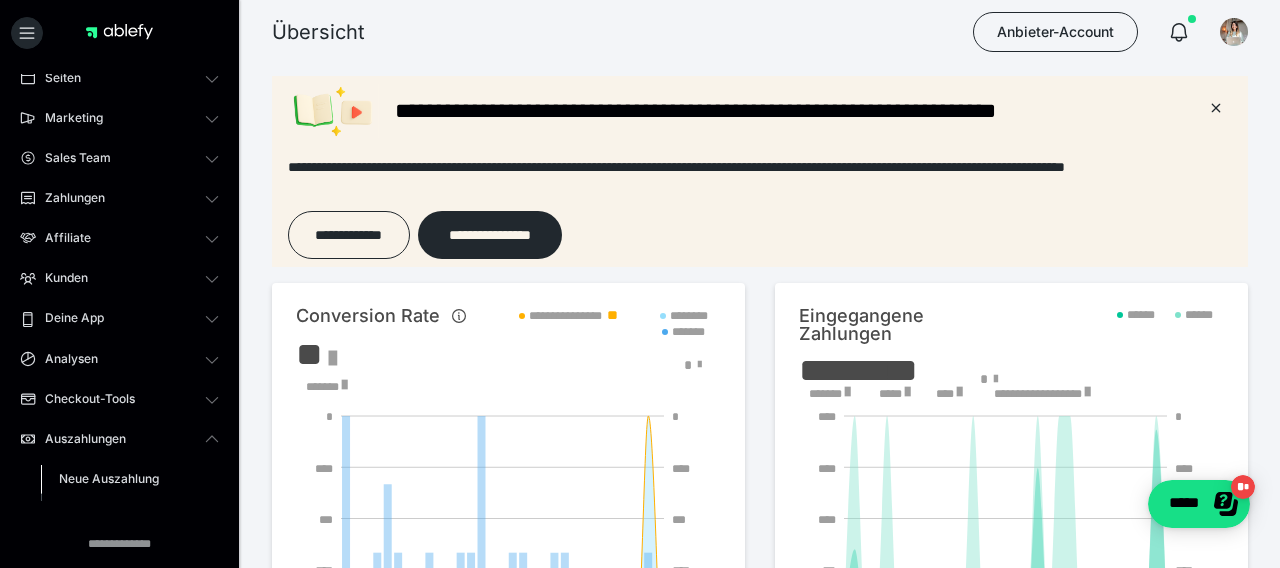 click on "Neue Auszahlung" at bounding box center (109, 478) 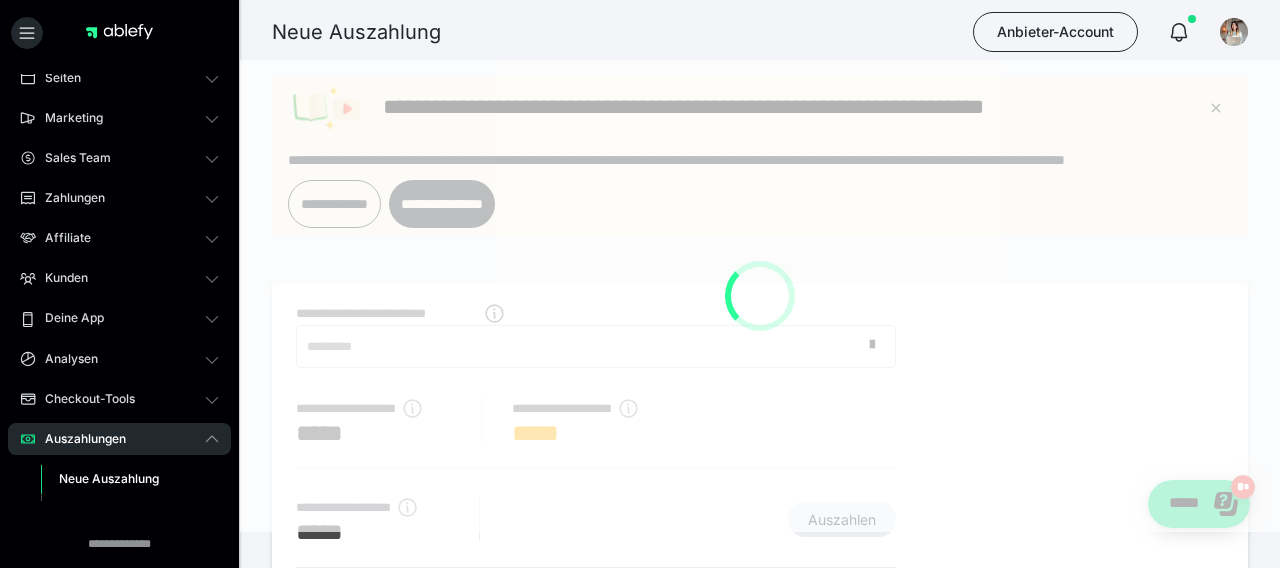 scroll, scrollTop: 0, scrollLeft: 0, axis: both 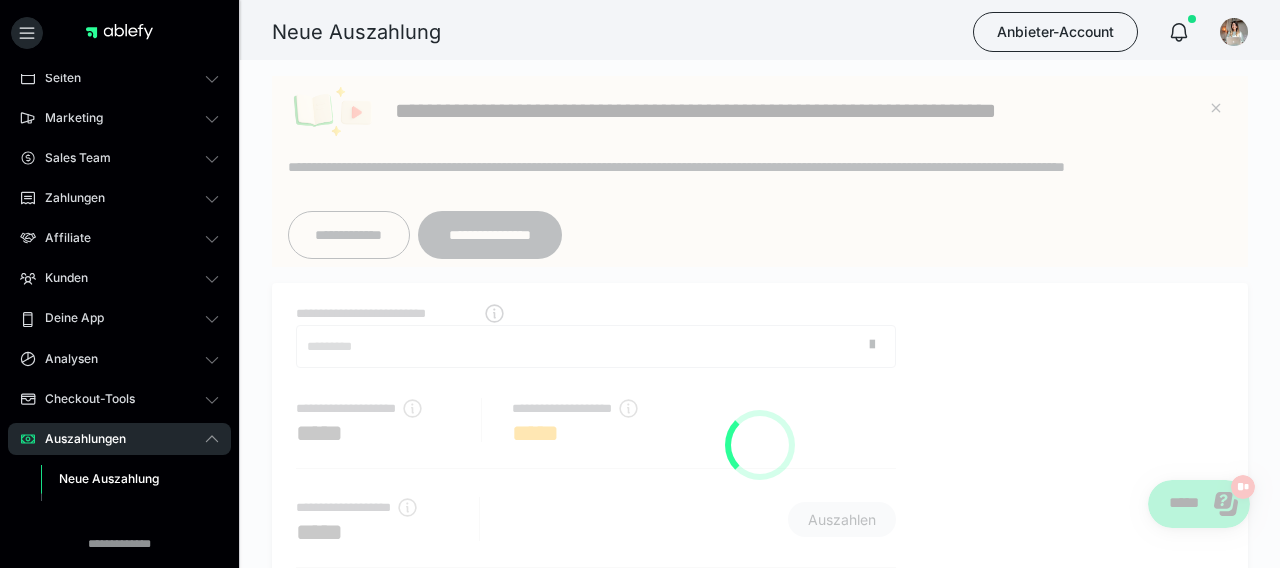 radio on "****" 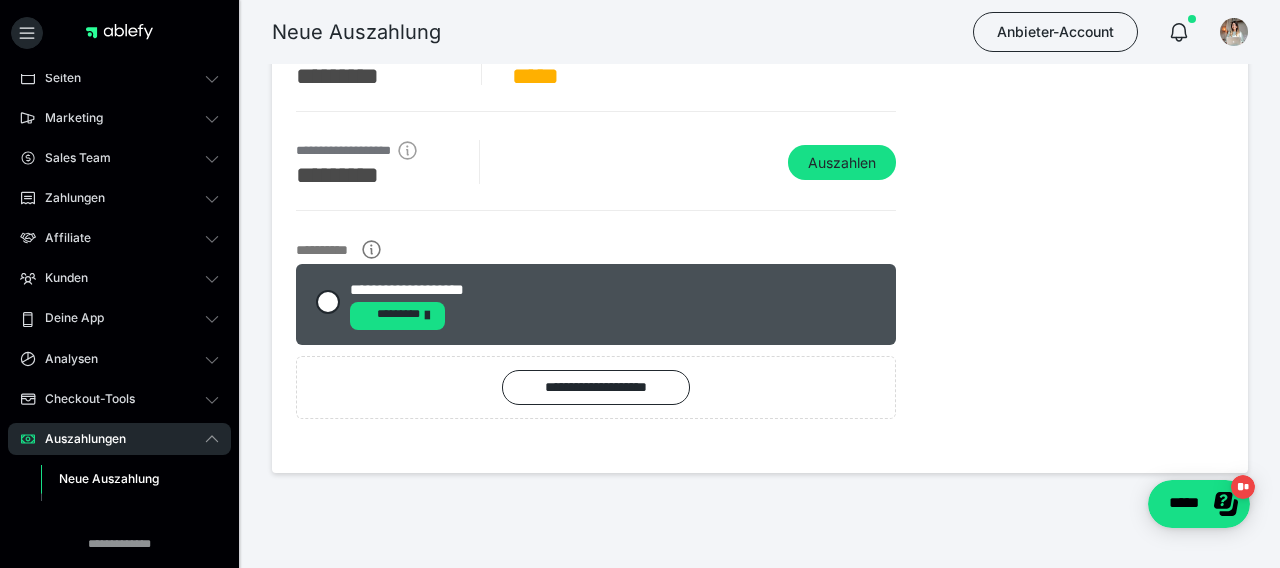 scroll, scrollTop: 358, scrollLeft: 0, axis: vertical 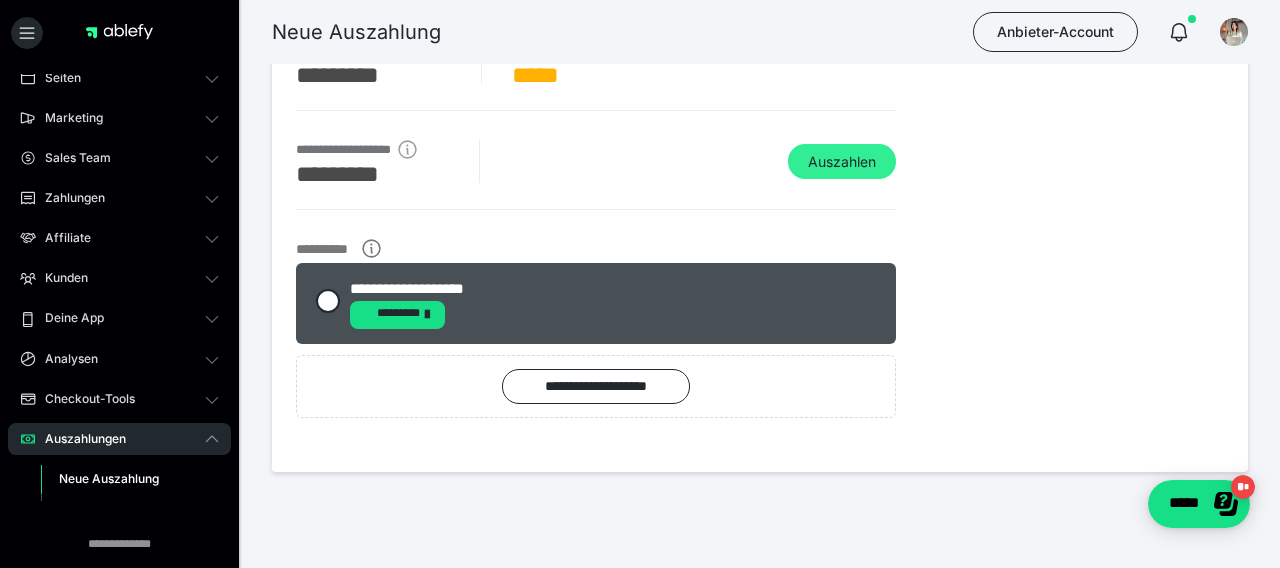 click on "Auszahlen" at bounding box center [842, 162] 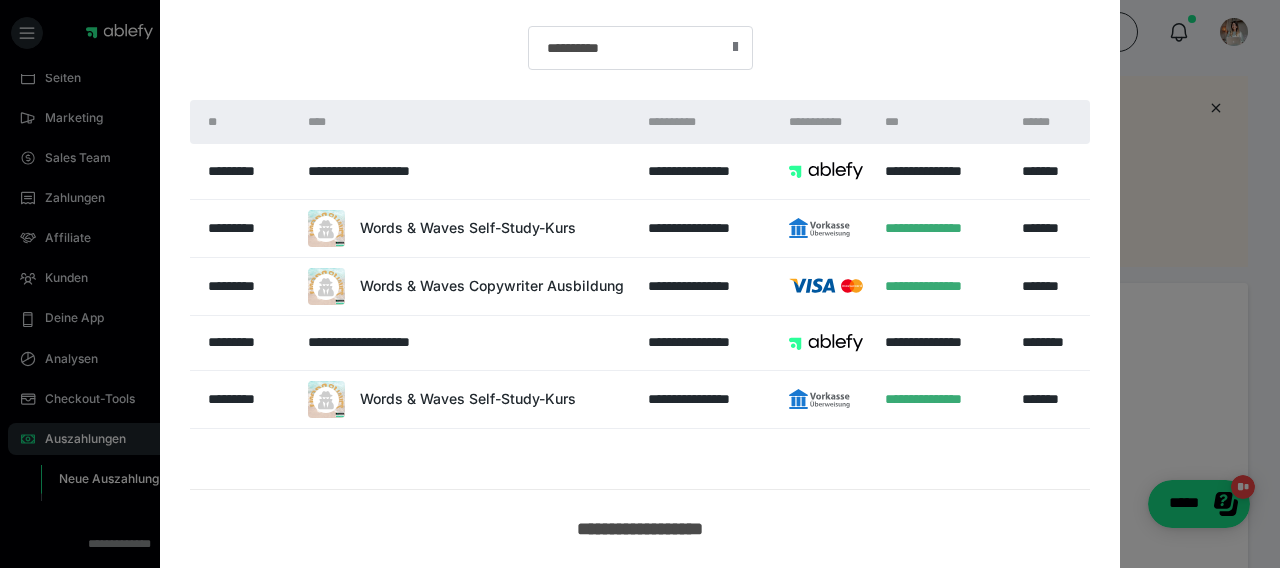 scroll, scrollTop: 0, scrollLeft: 0, axis: both 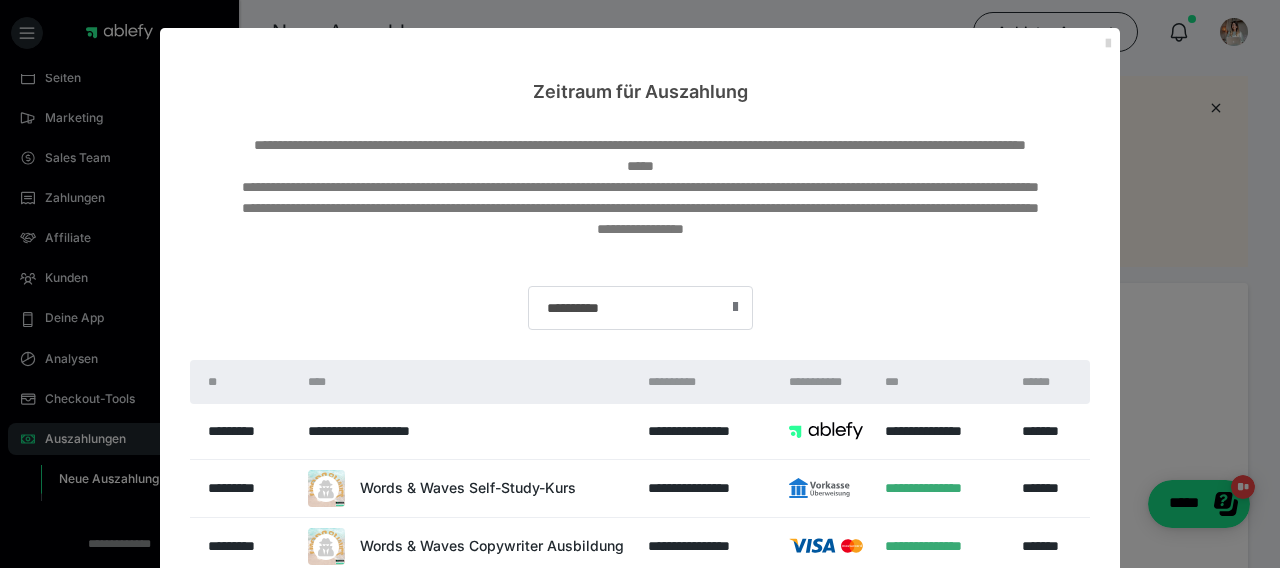 click at bounding box center [1108, 44] 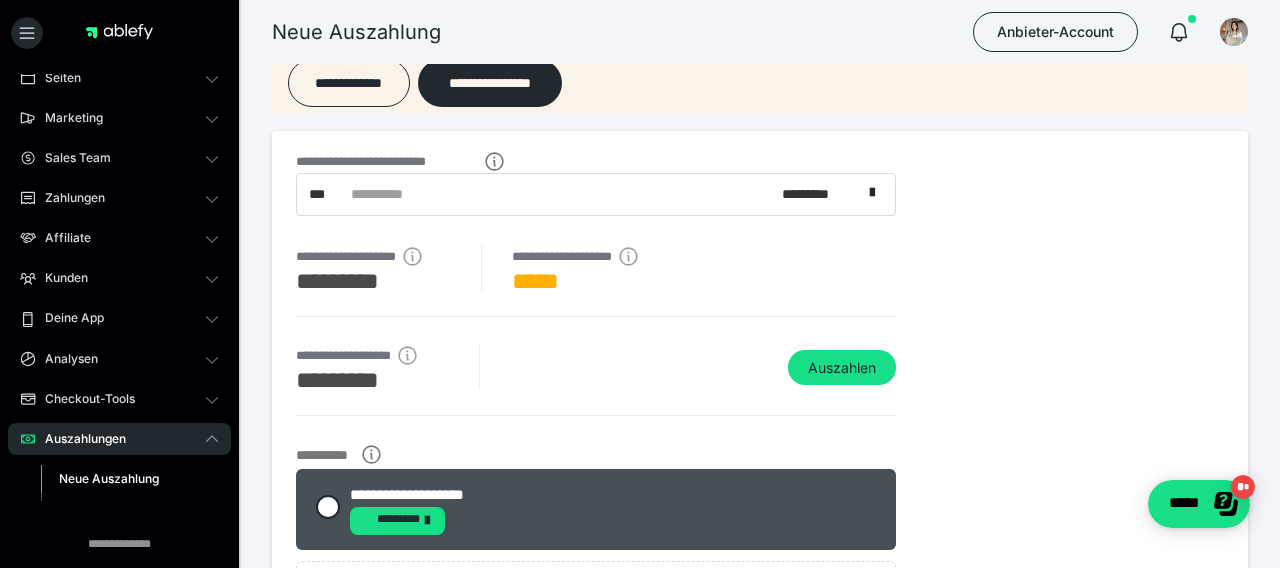 scroll, scrollTop: 154, scrollLeft: 0, axis: vertical 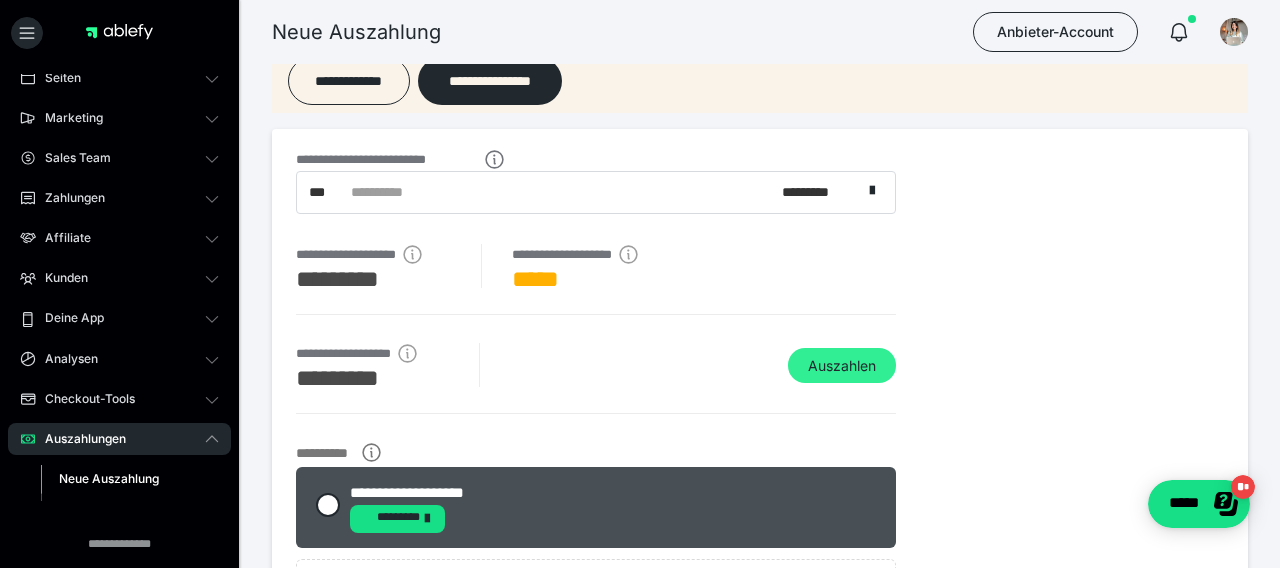 click on "Auszahlen" at bounding box center (842, 366) 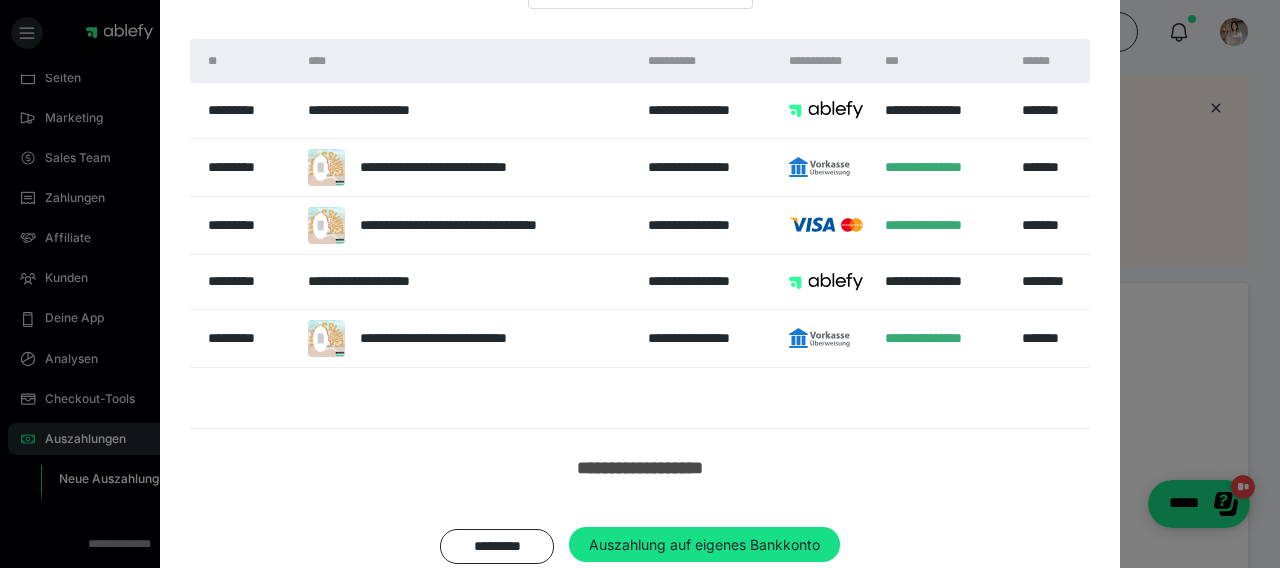 scroll, scrollTop: 320, scrollLeft: 0, axis: vertical 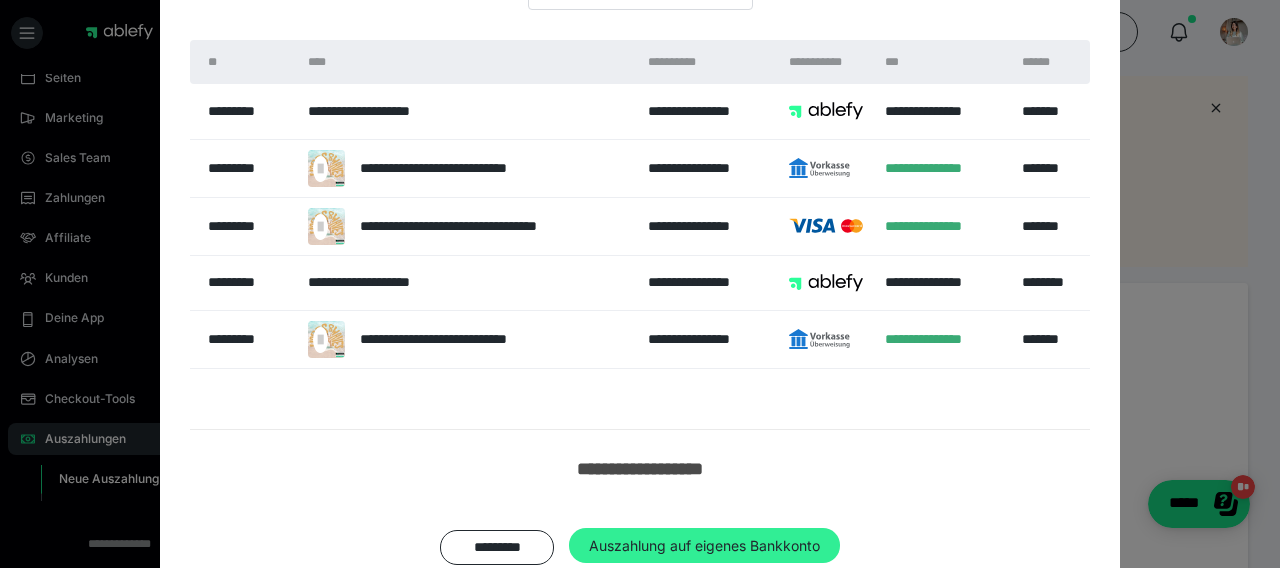 click on "Auszahlung auf eigenes Bankkonto" at bounding box center [704, 546] 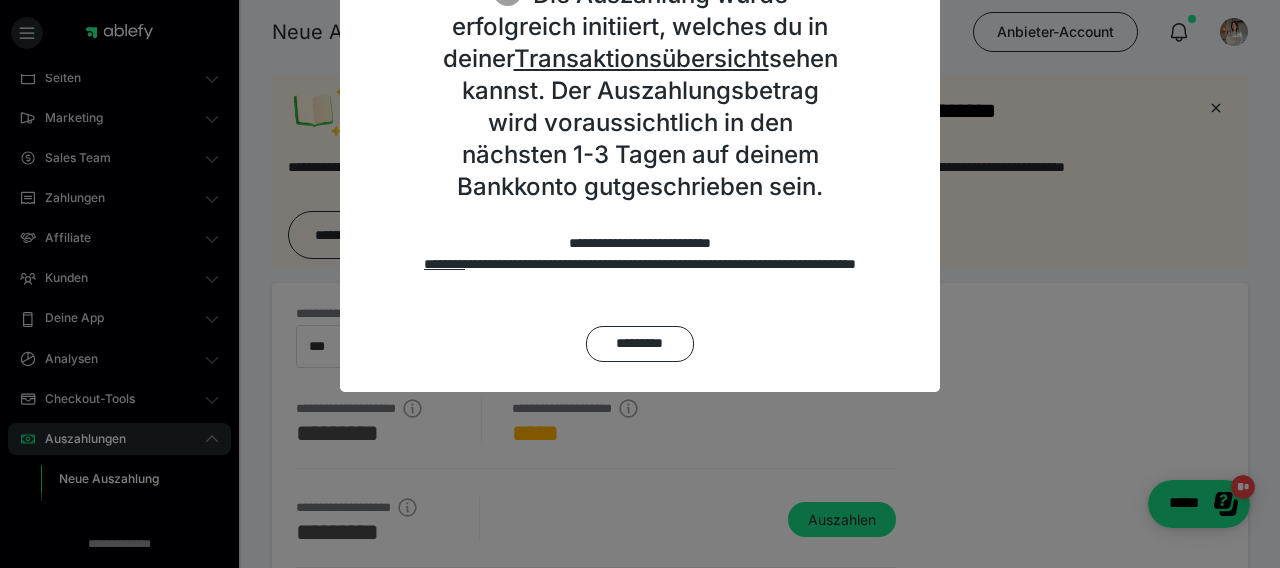 scroll, scrollTop: 275, scrollLeft: 0, axis: vertical 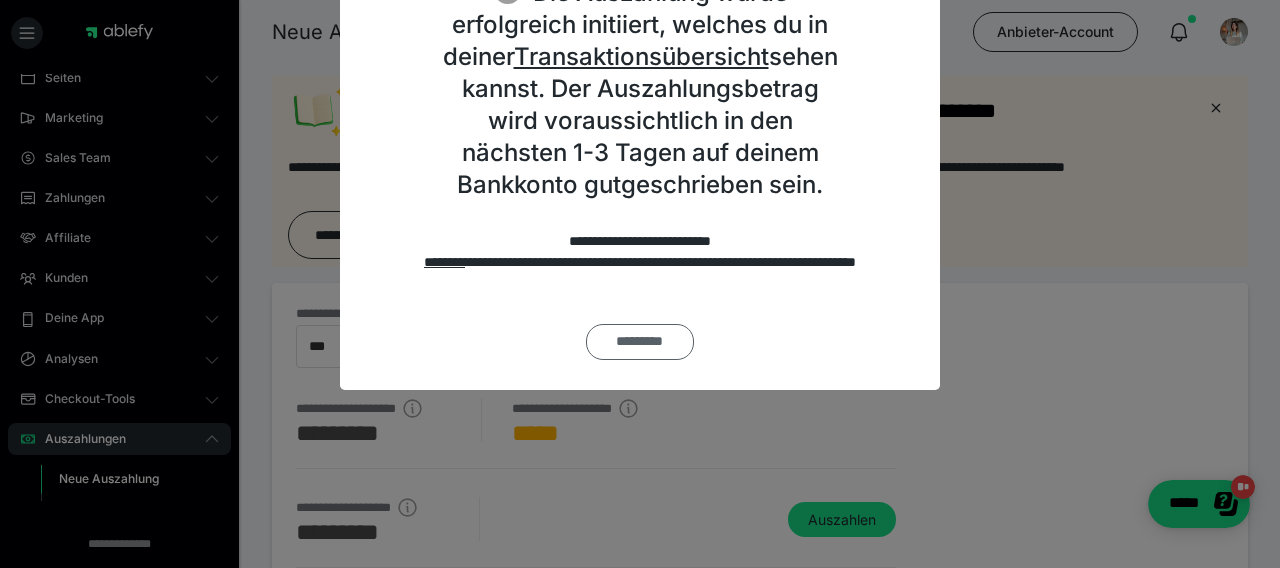 click on "*********" at bounding box center (639, 342) 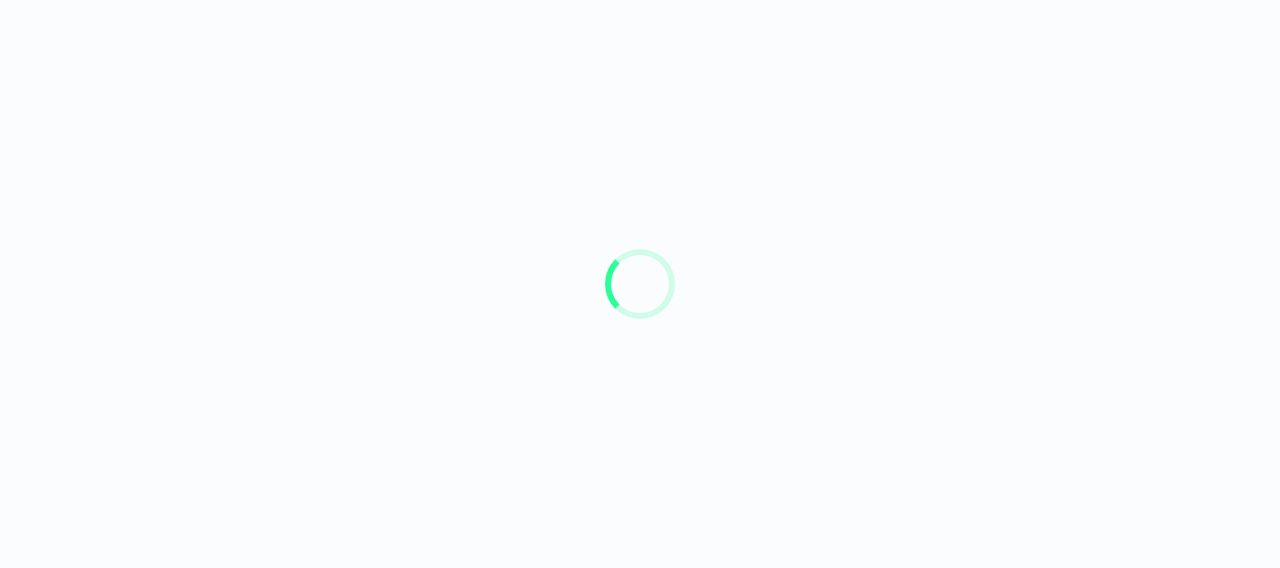 scroll, scrollTop: 0, scrollLeft: 0, axis: both 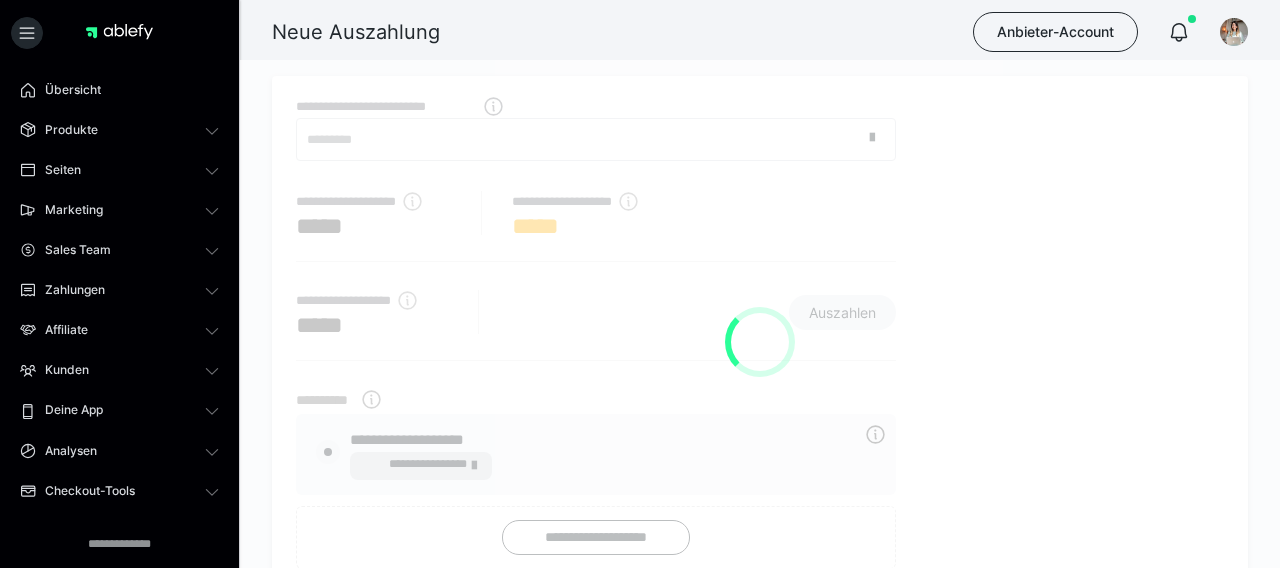 radio on "****" 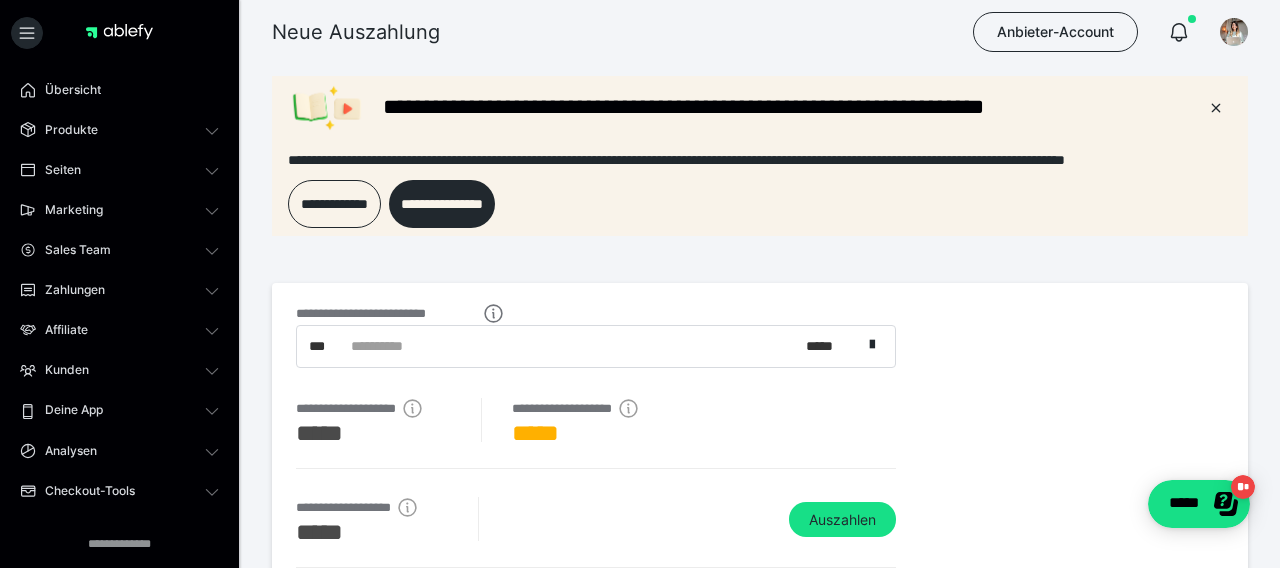 scroll, scrollTop: 0, scrollLeft: 0, axis: both 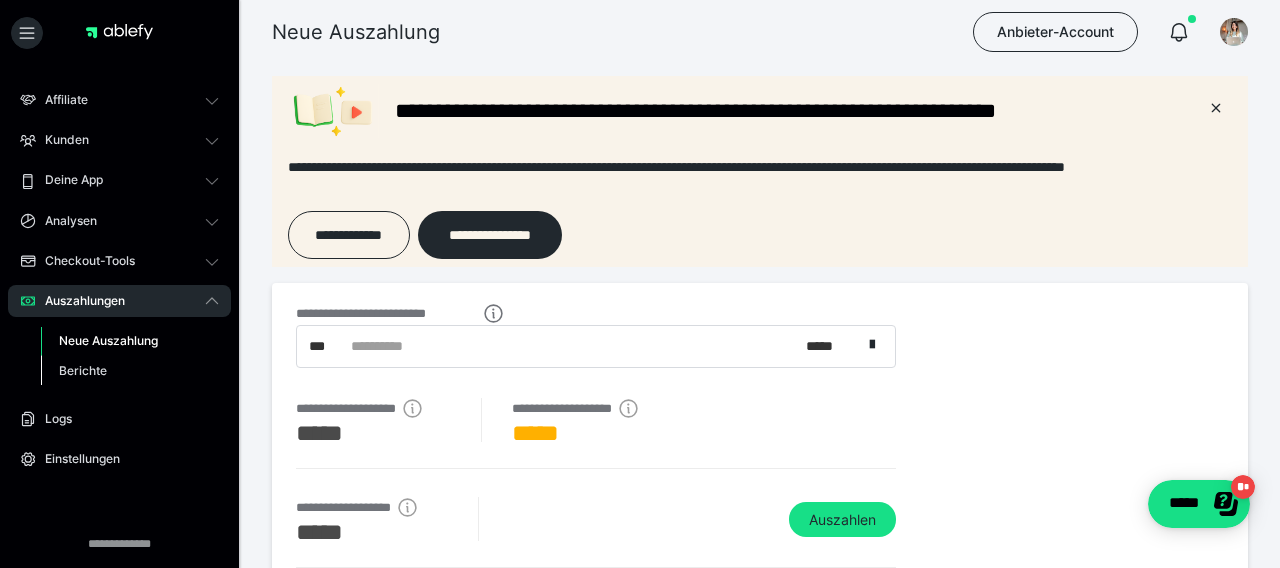 click on "Berichte" at bounding box center [83, 370] 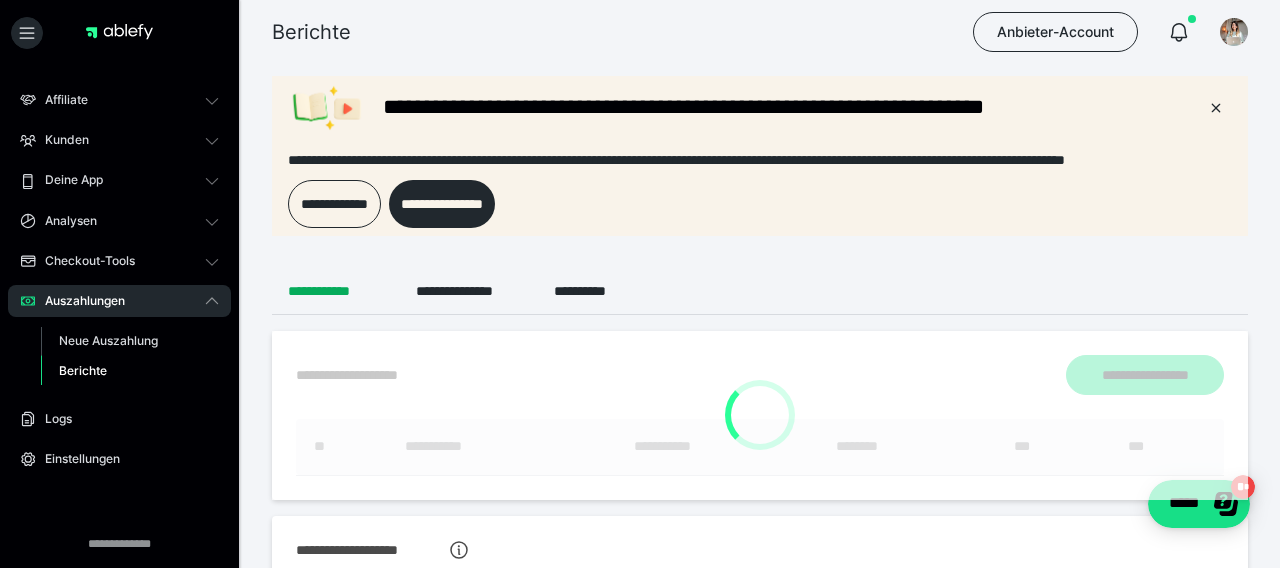 scroll, scrollTop: 0, scrollLeft: 0, axis: both 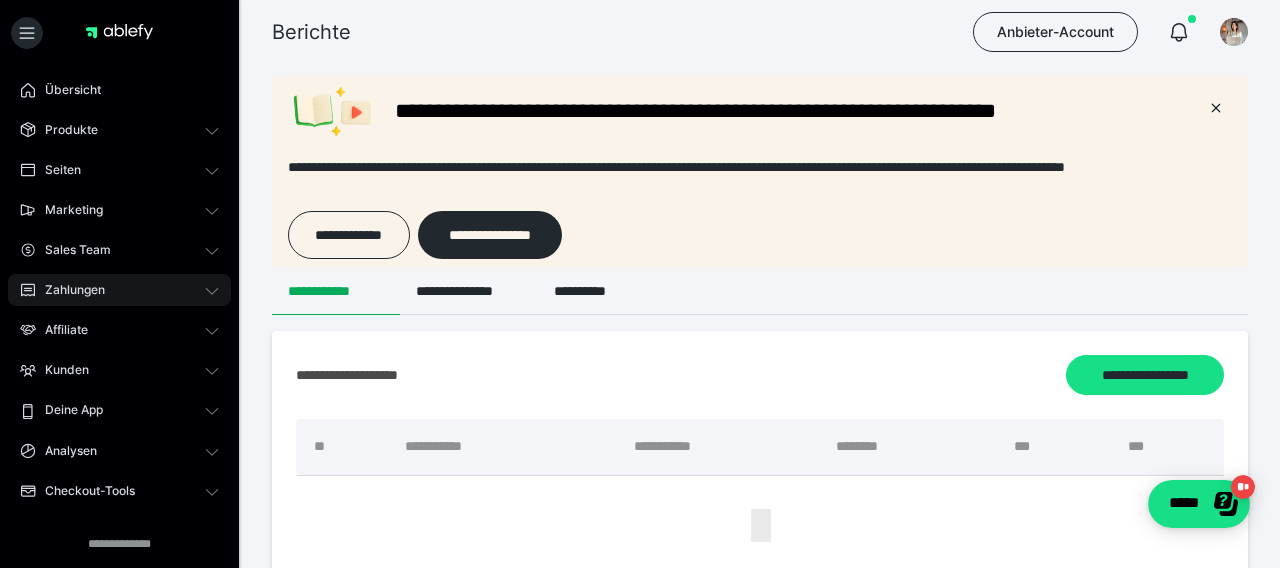 click on "Zahlungen" at bounding box center (119, 290) 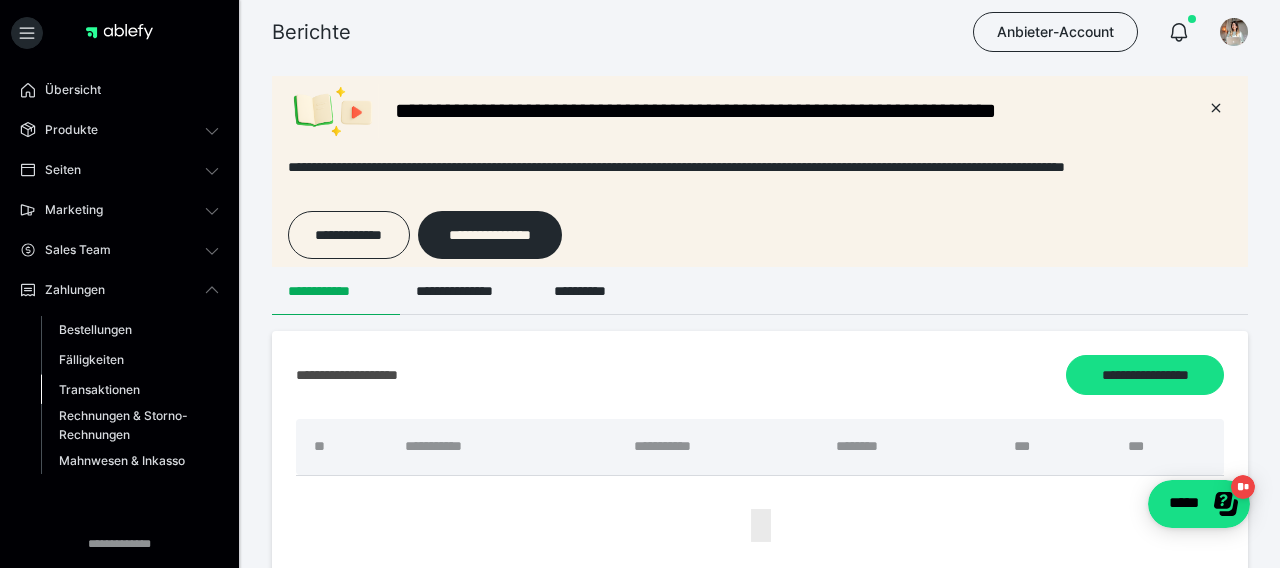 click on "Transaktionen" at bounding box center (99, 389) 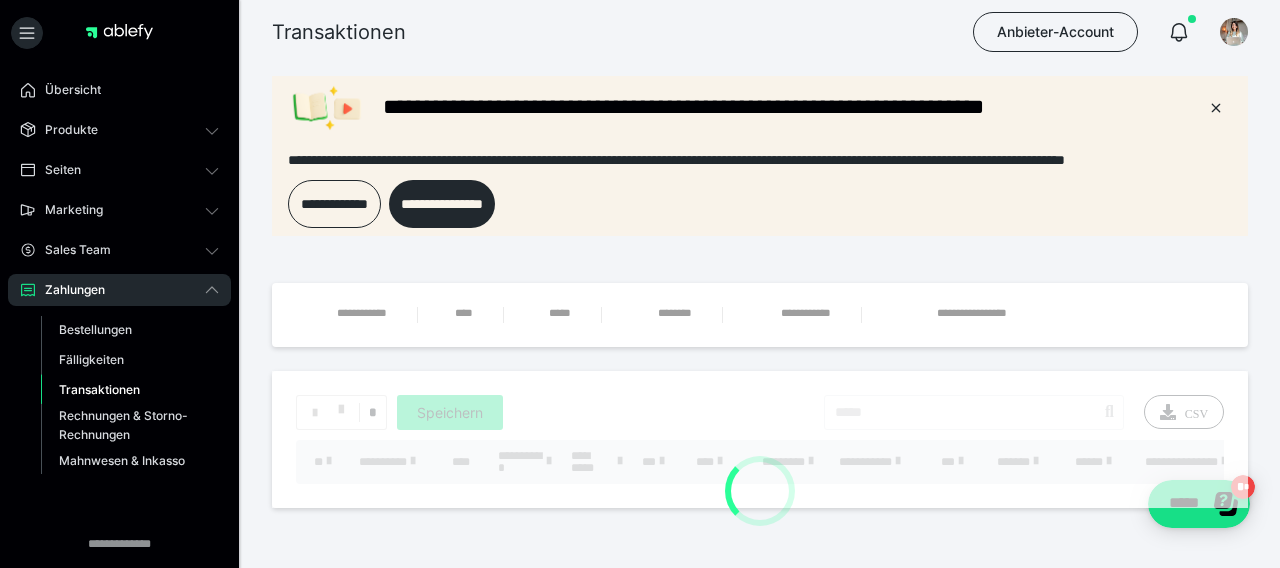 scroll, scrollTop: 0, scrollLeft: 0, axis: both 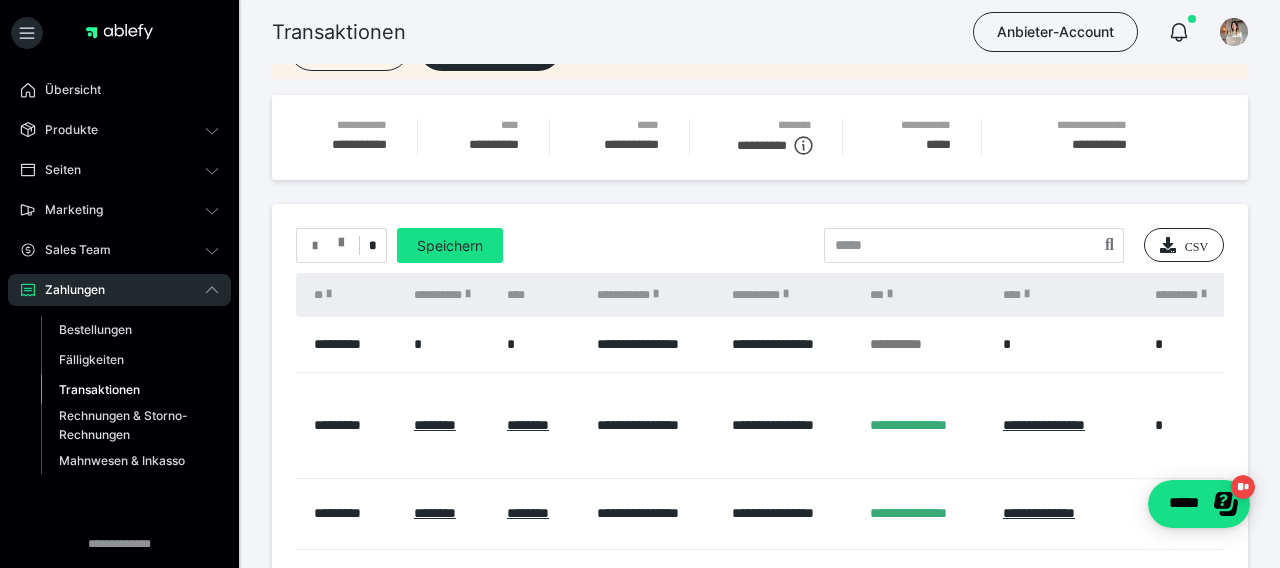 click at bounding box center (341, 238) 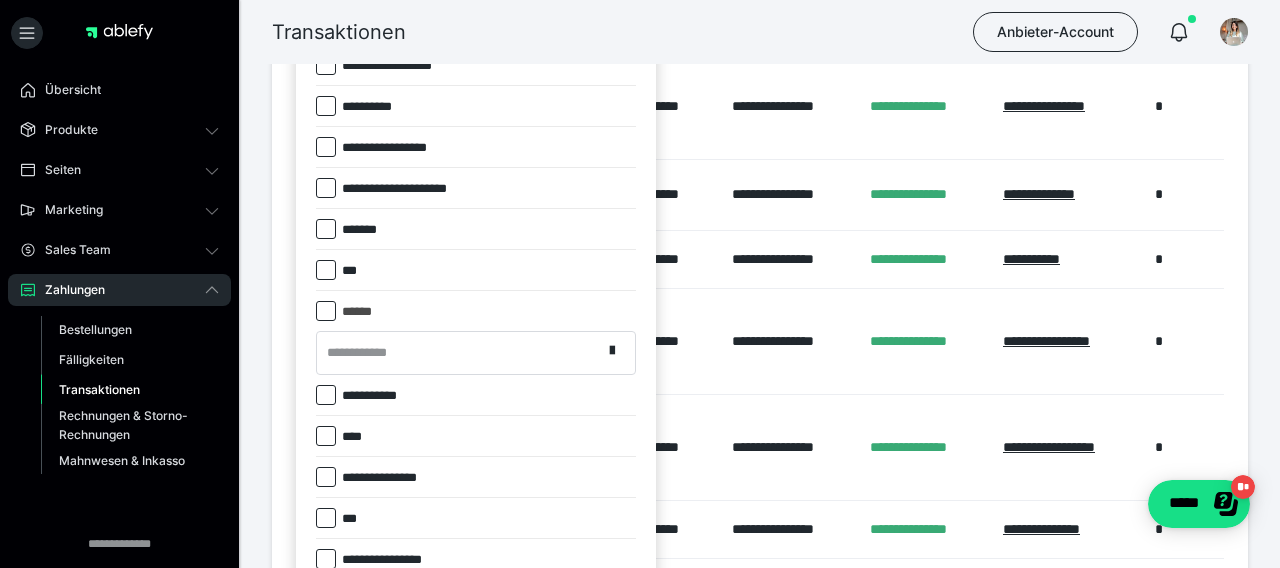 scroll, scrollTop: 547, scrollLeft: 0, axis: vertical 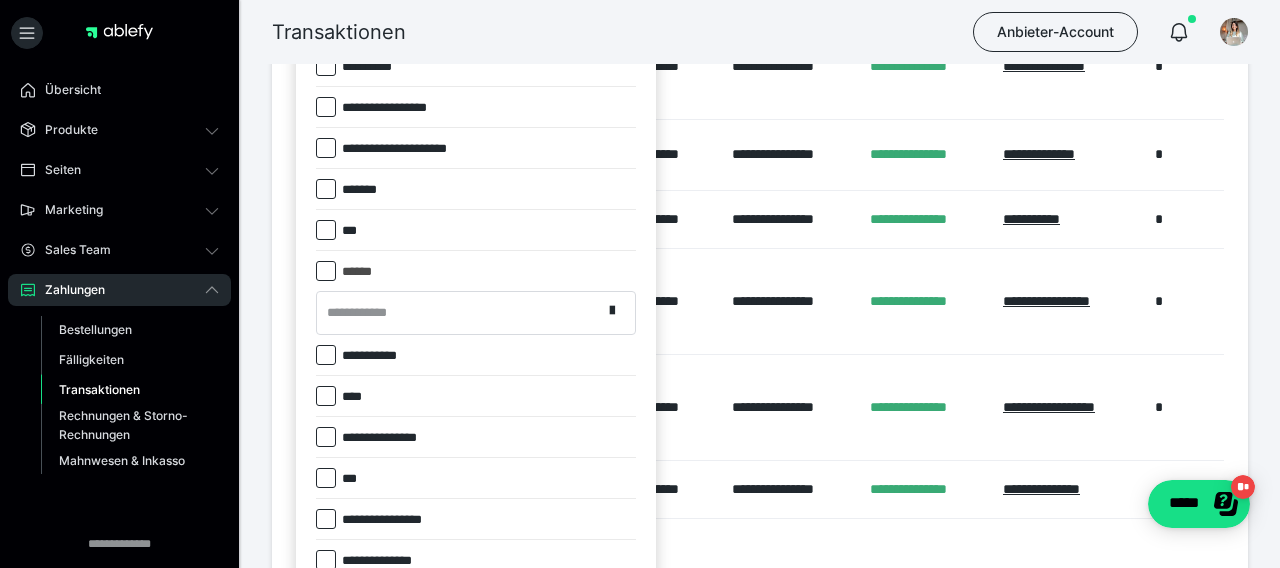 click at bounding box center [326, 271] 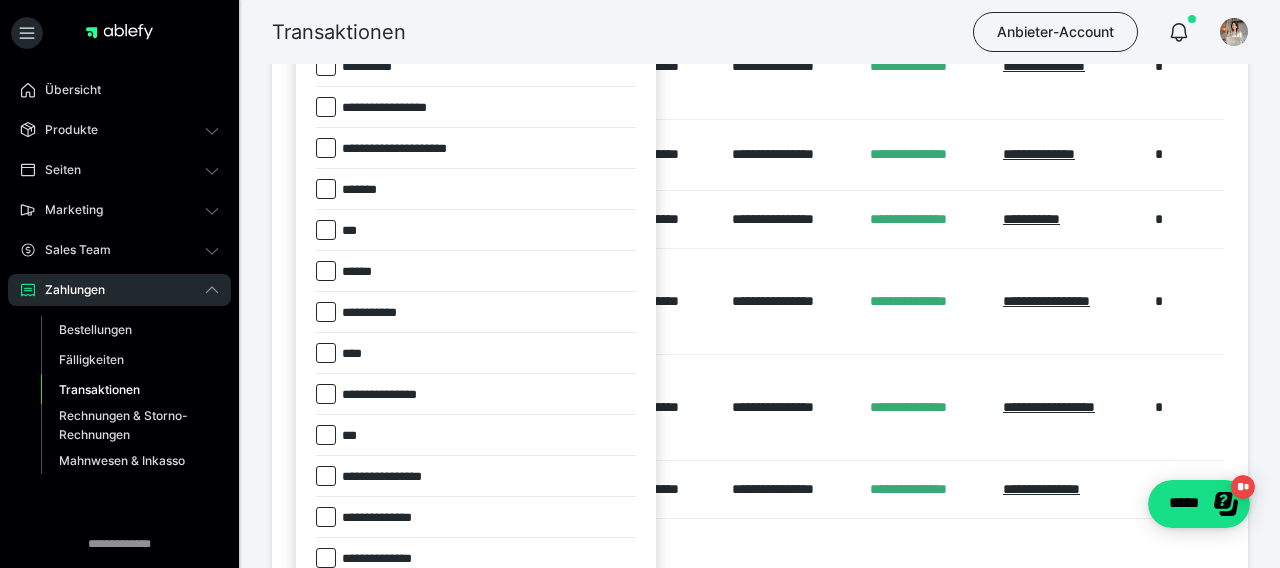 click at bounding box center (326, 230) 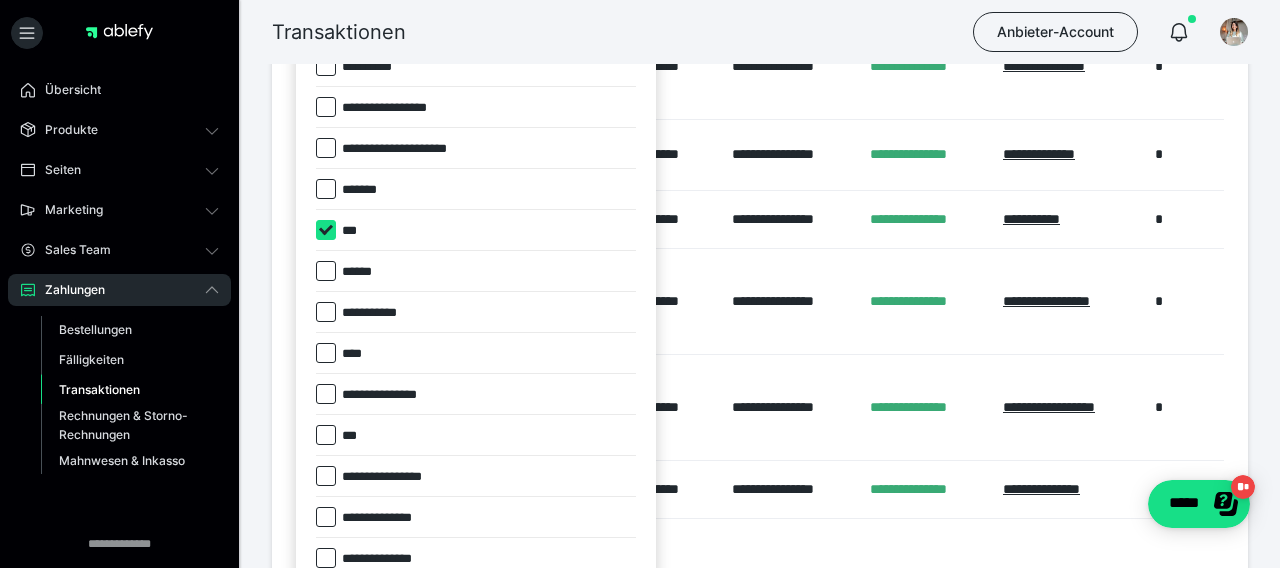 checkbox on "****" 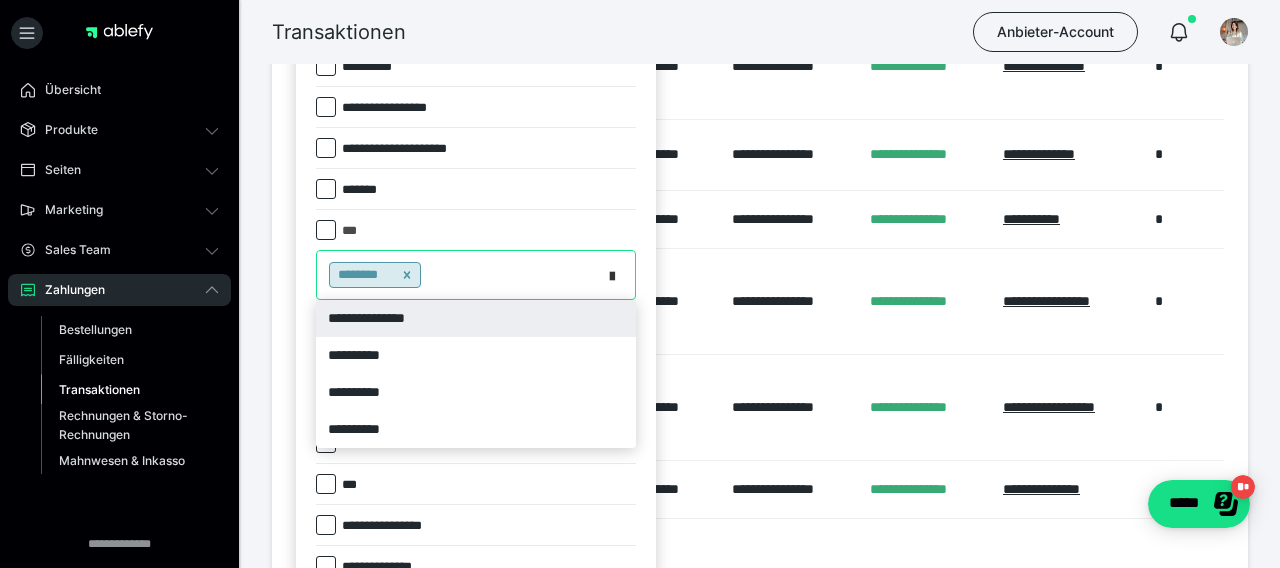 click at bounding box center [618, 275] 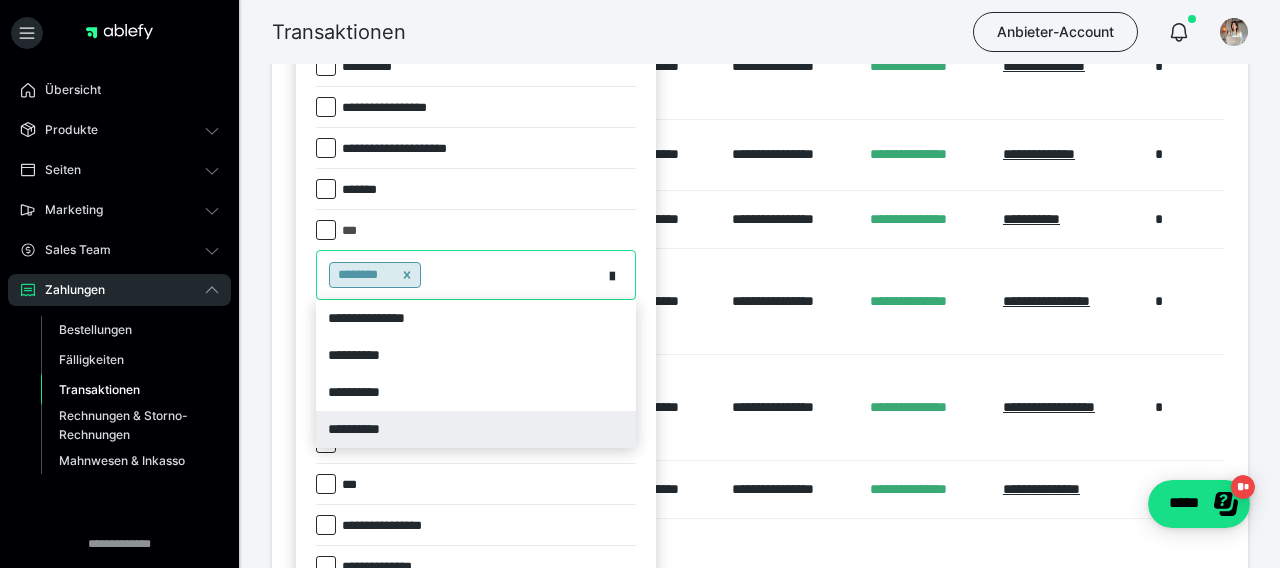 click on "**********" at bounding box center [476, 429] 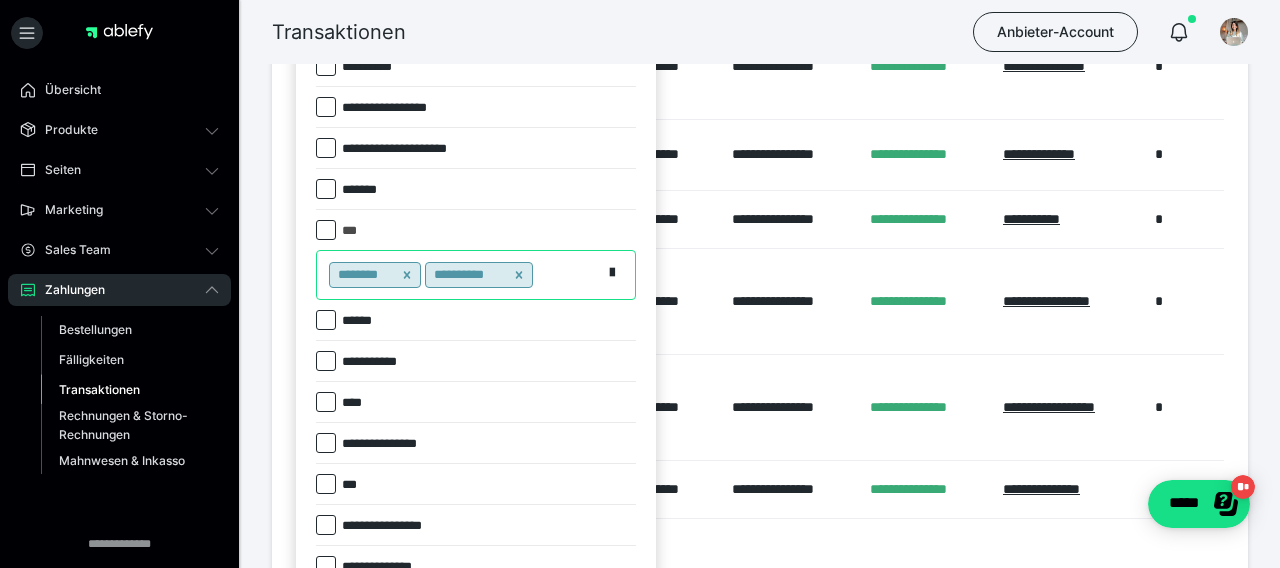 click 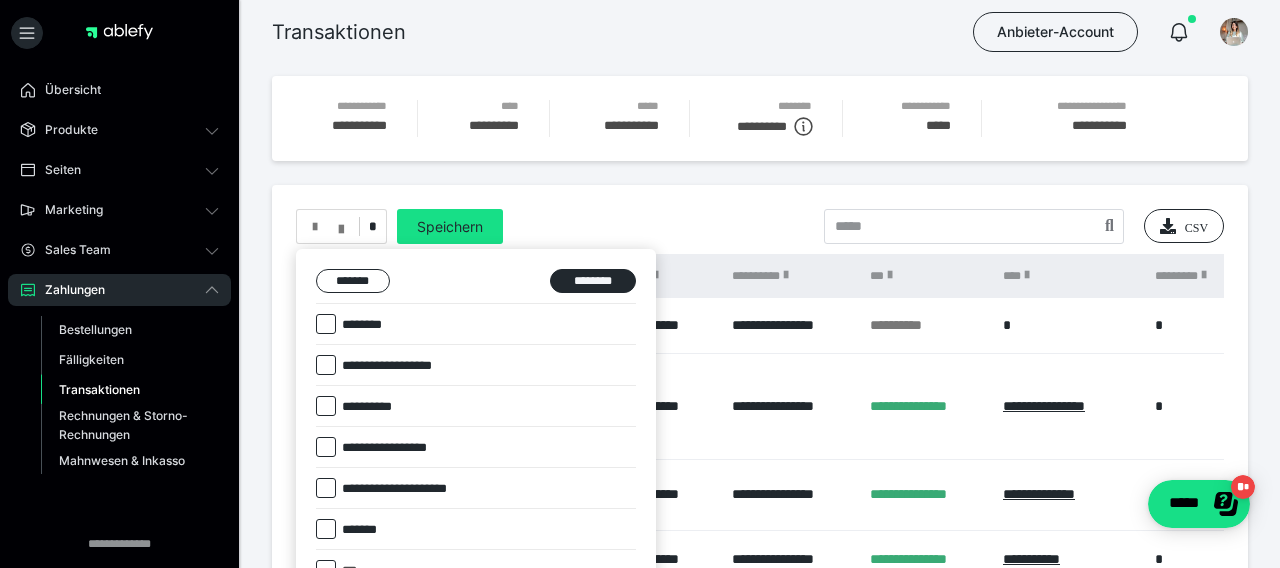 scroll, scrollTop: 212, scrollLeft: 0, axis: vertical 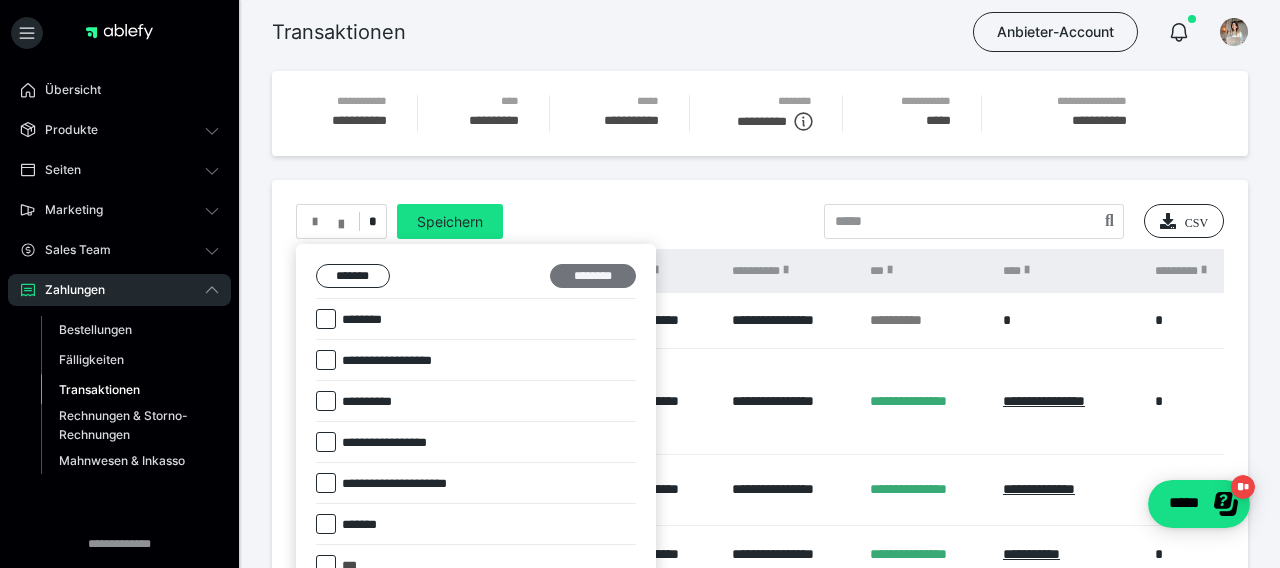 click on "********" at bounding box center (593, 276) 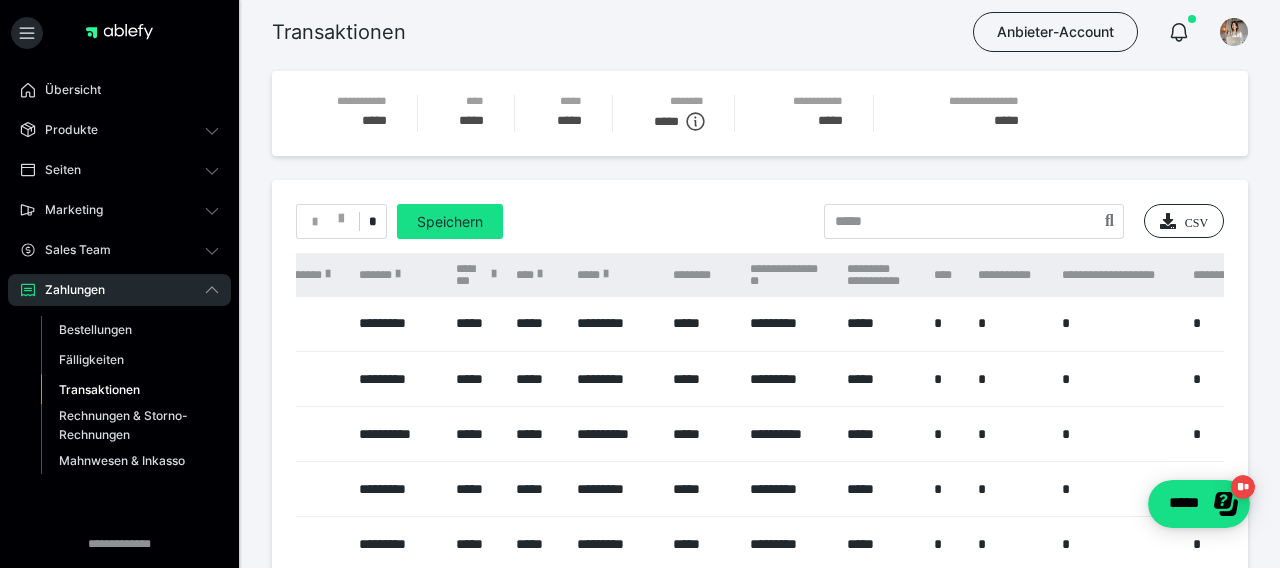 scroll, scrollTop: 0, scrollLeft: 1438, axis: horizontal 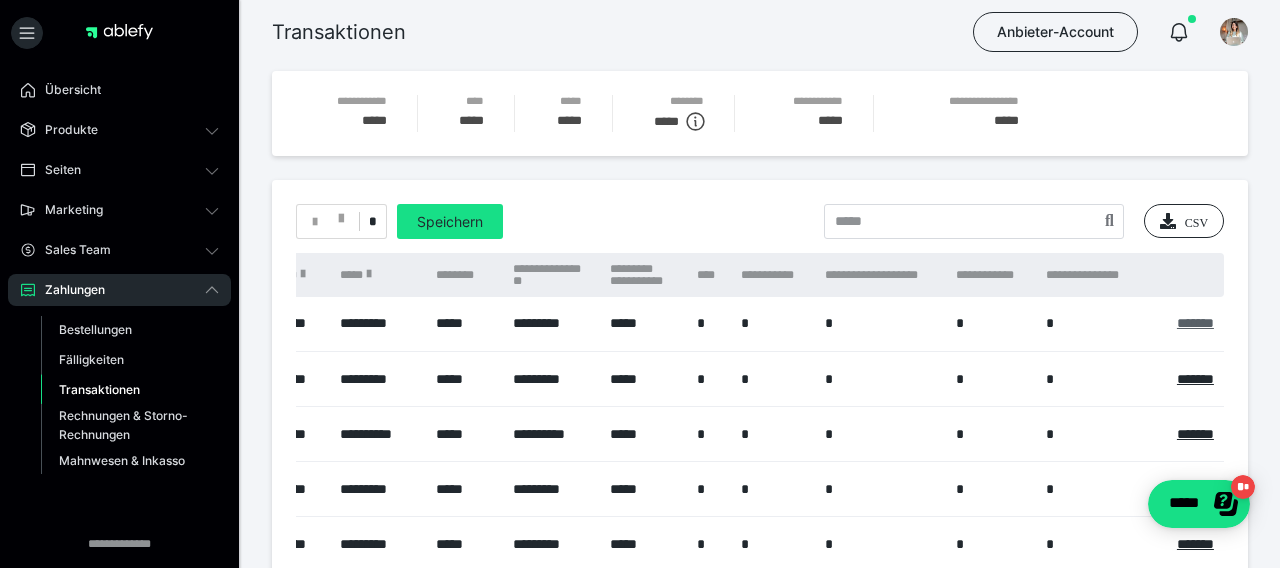 click on "*******" at bounding box center [1195, 323] 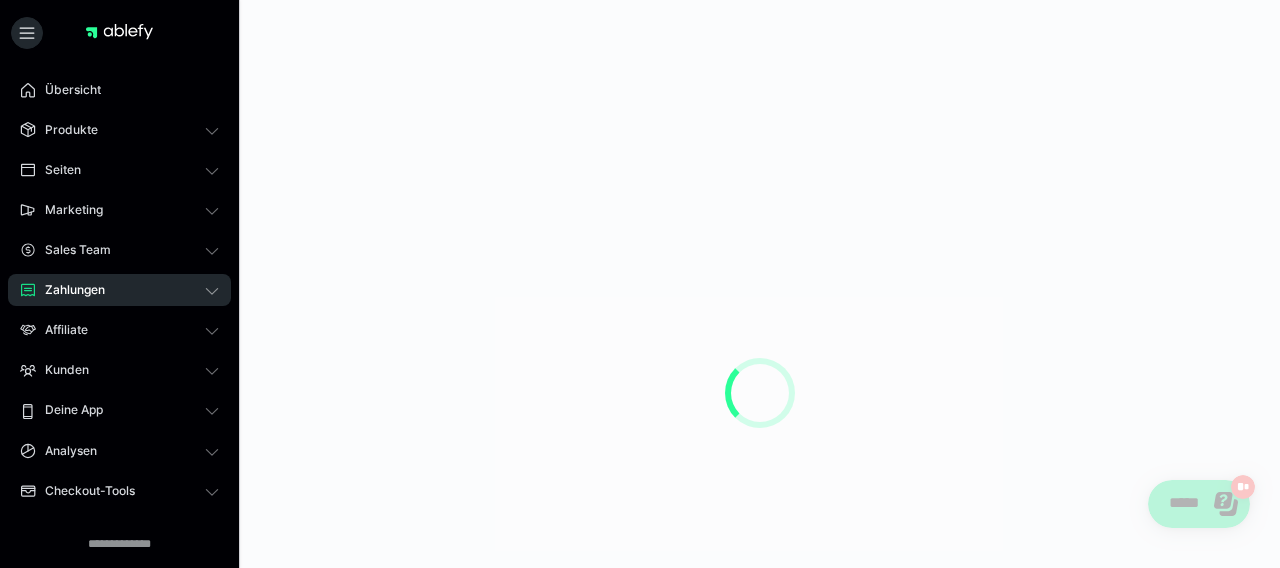 scroll, scrollTop: 0, scrollLeft: 0, axis: both 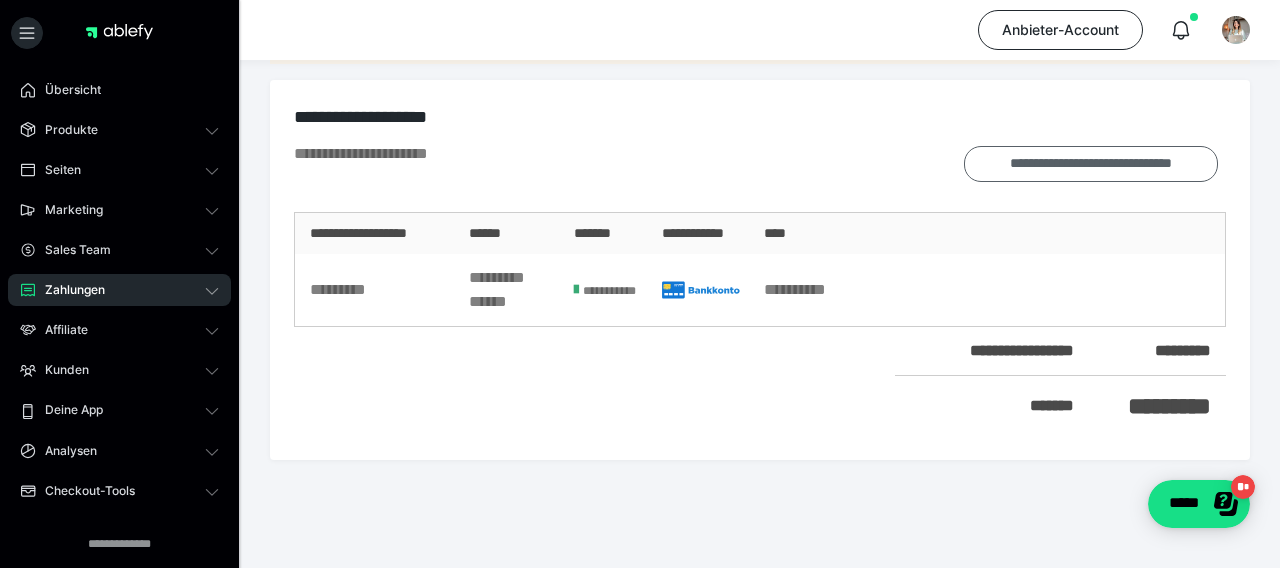 click on "**********" at bounding box center (1091, 164) 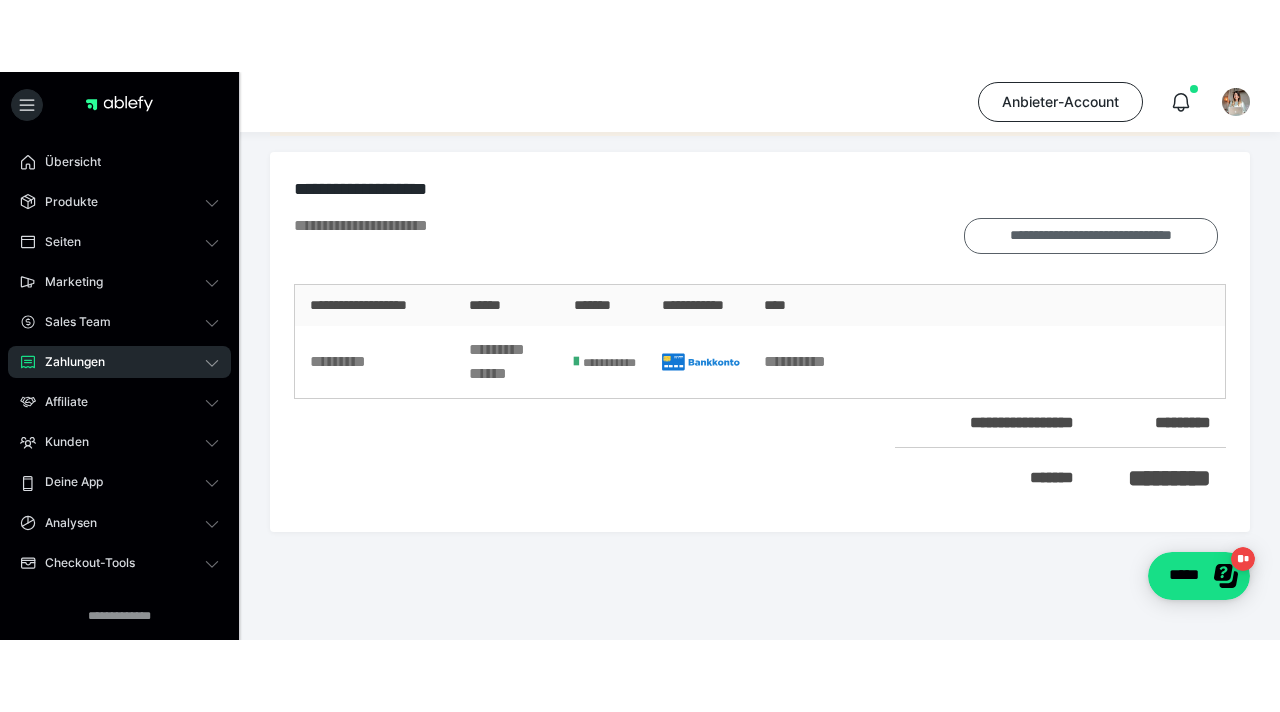 scroll, scrollTop: 95, scrollLeft: 0, axis: vertical 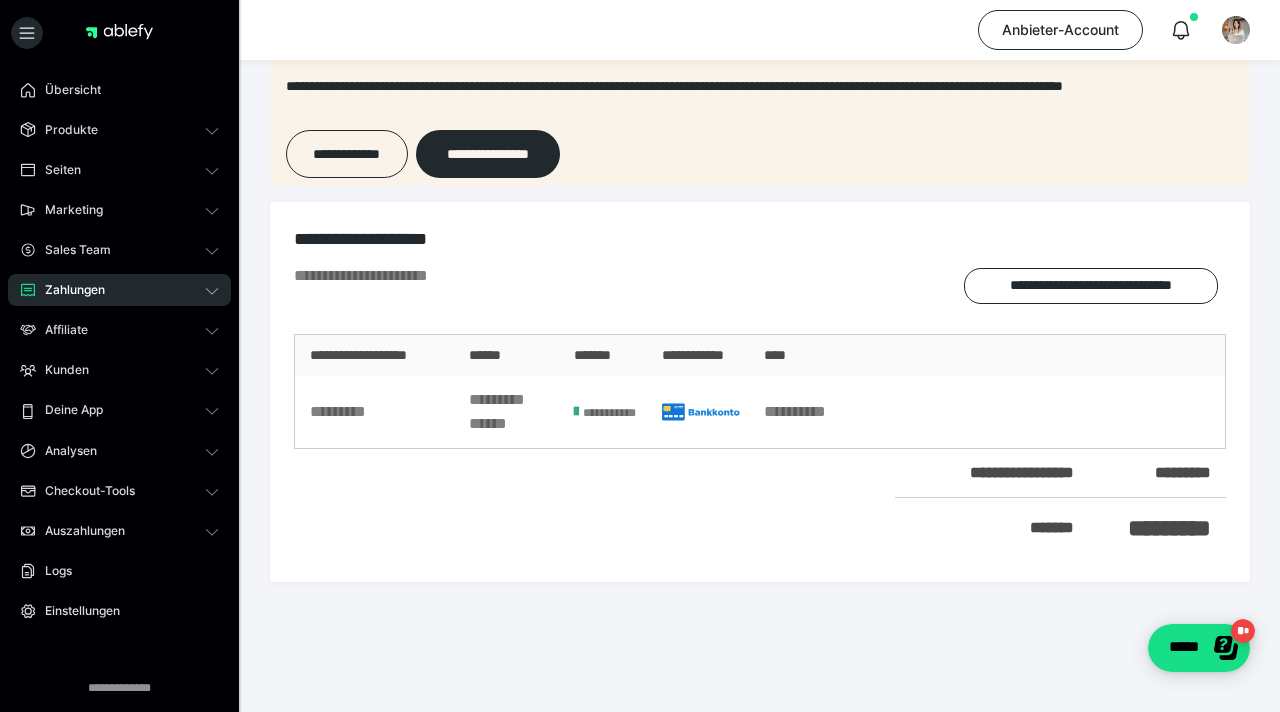 click on "Zahlungen" at bounding box center (119, 290) 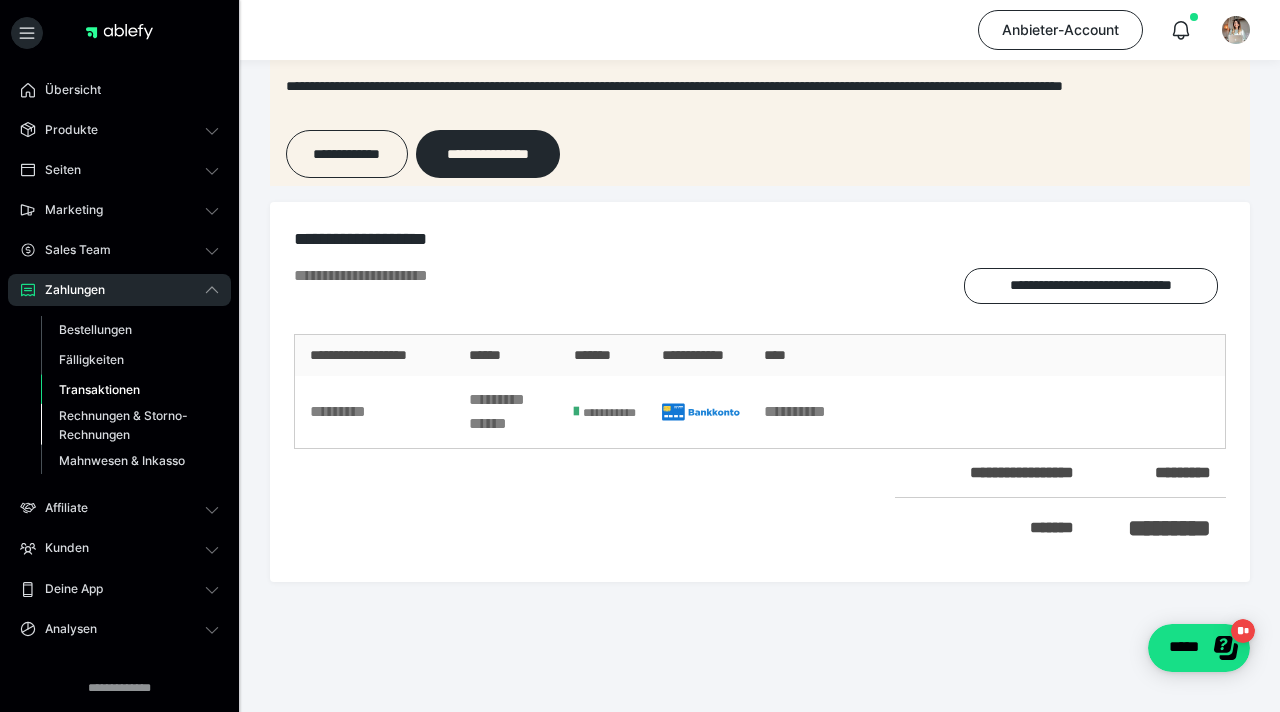 click on "Rechnungen & Storno-Rechnungen" at bounding box center [126, 425] 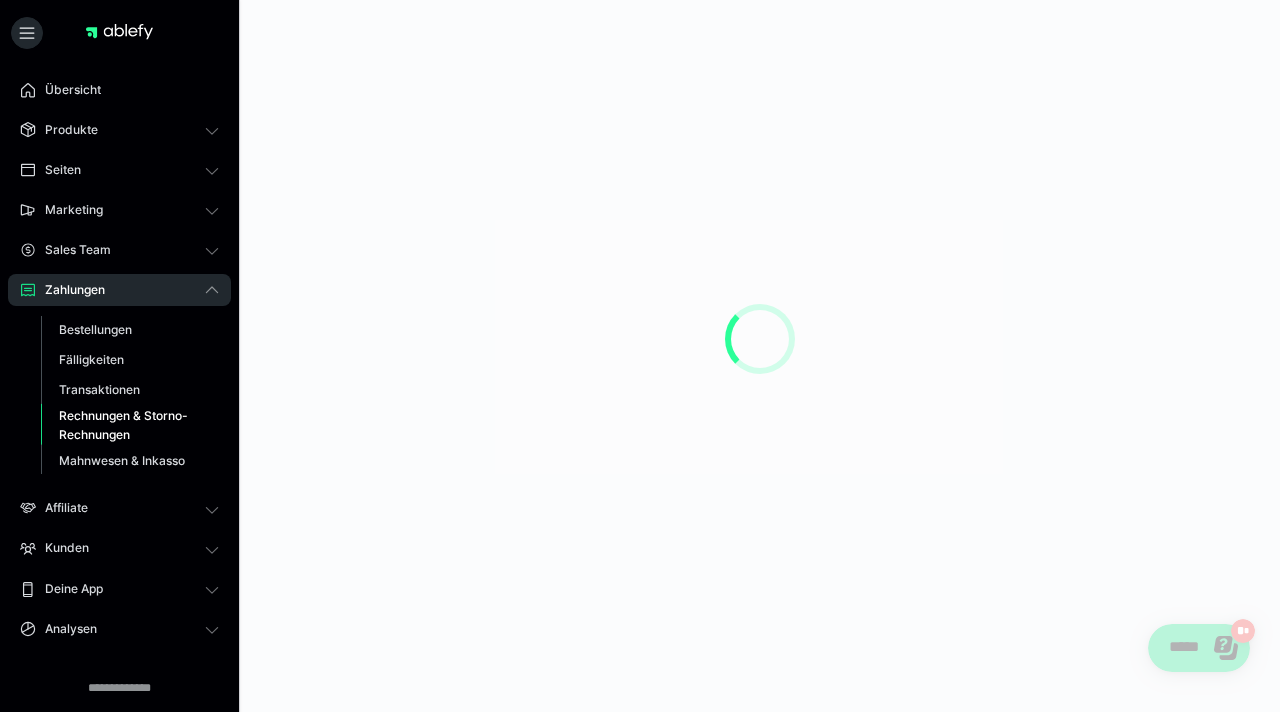 scroll, scrollTop: 0, scrollLeft: 0, axis: both 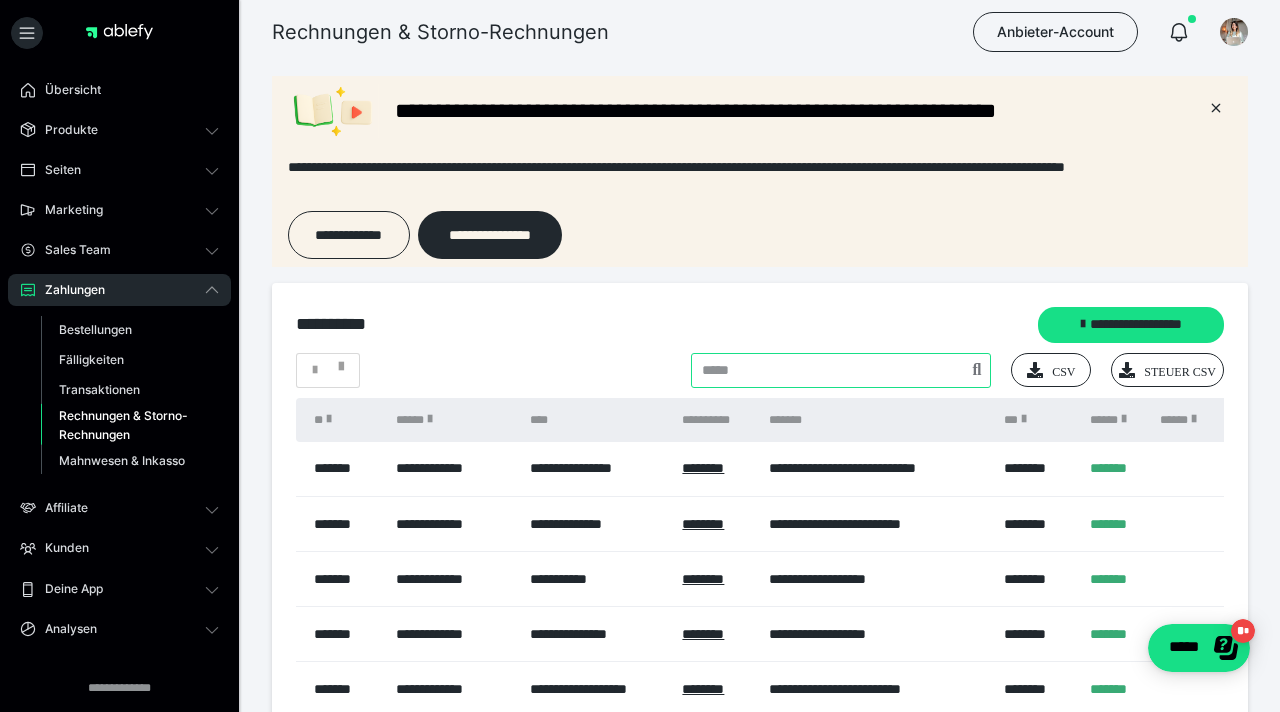 click at bounding box center (841, 370) 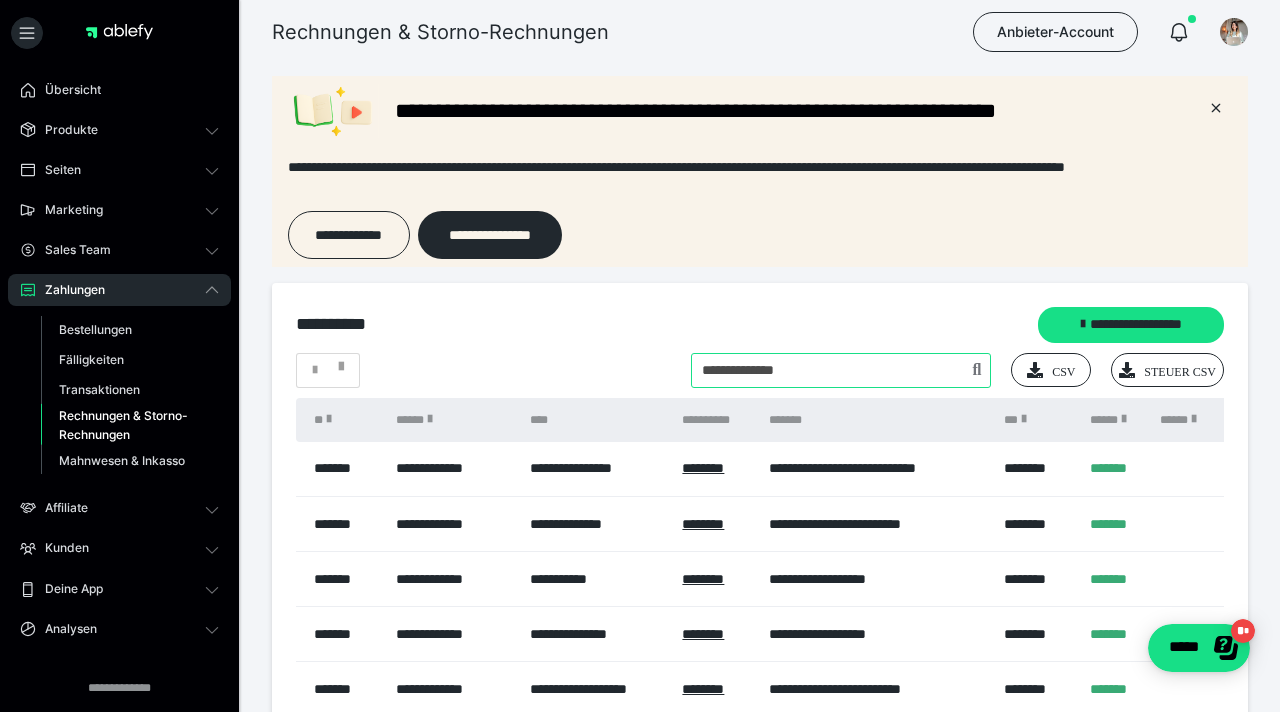 type on "**********" 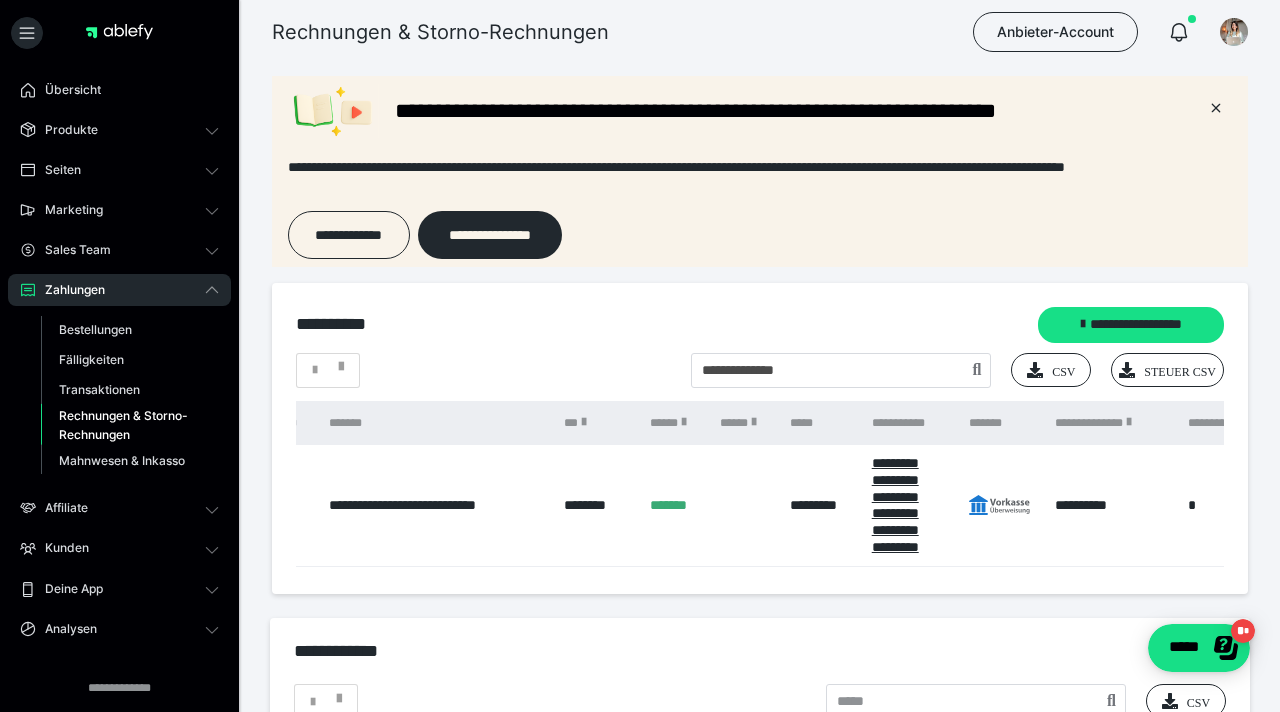 scroll, scrollTop: 0, scrollLeft: 547, axis: horizontal 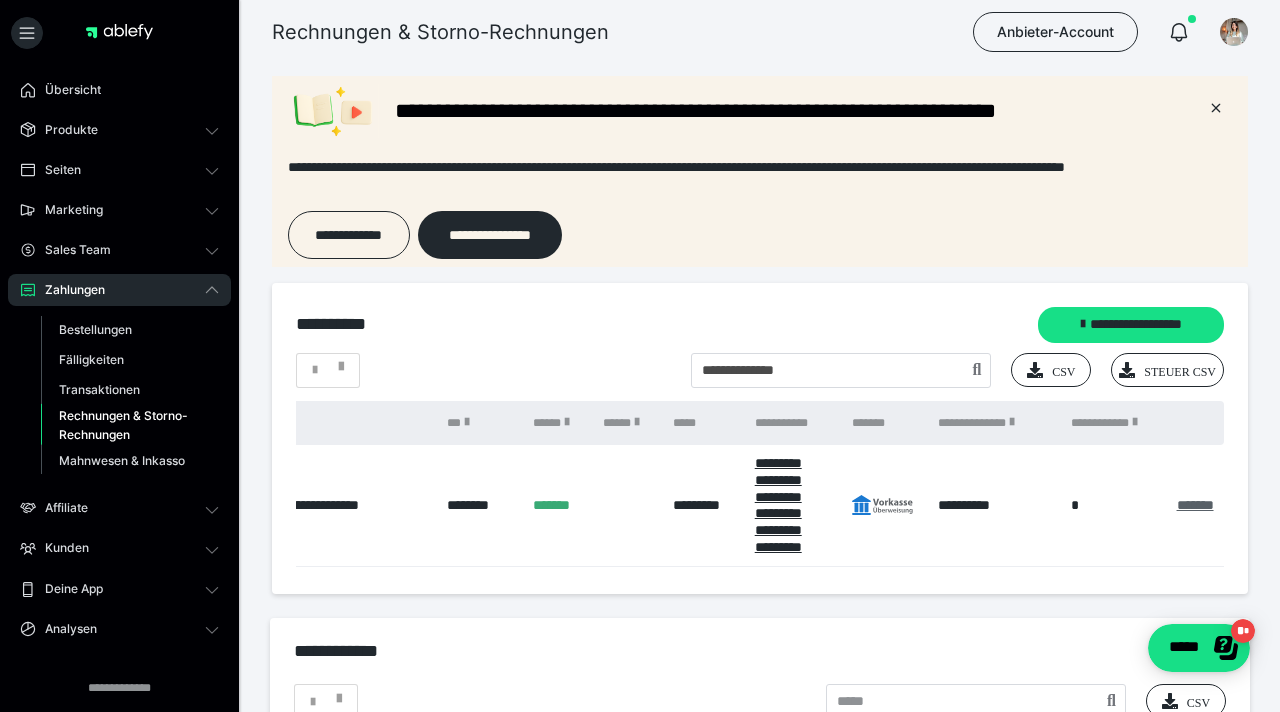 click on "*******" at bounding box center (1195, 505) 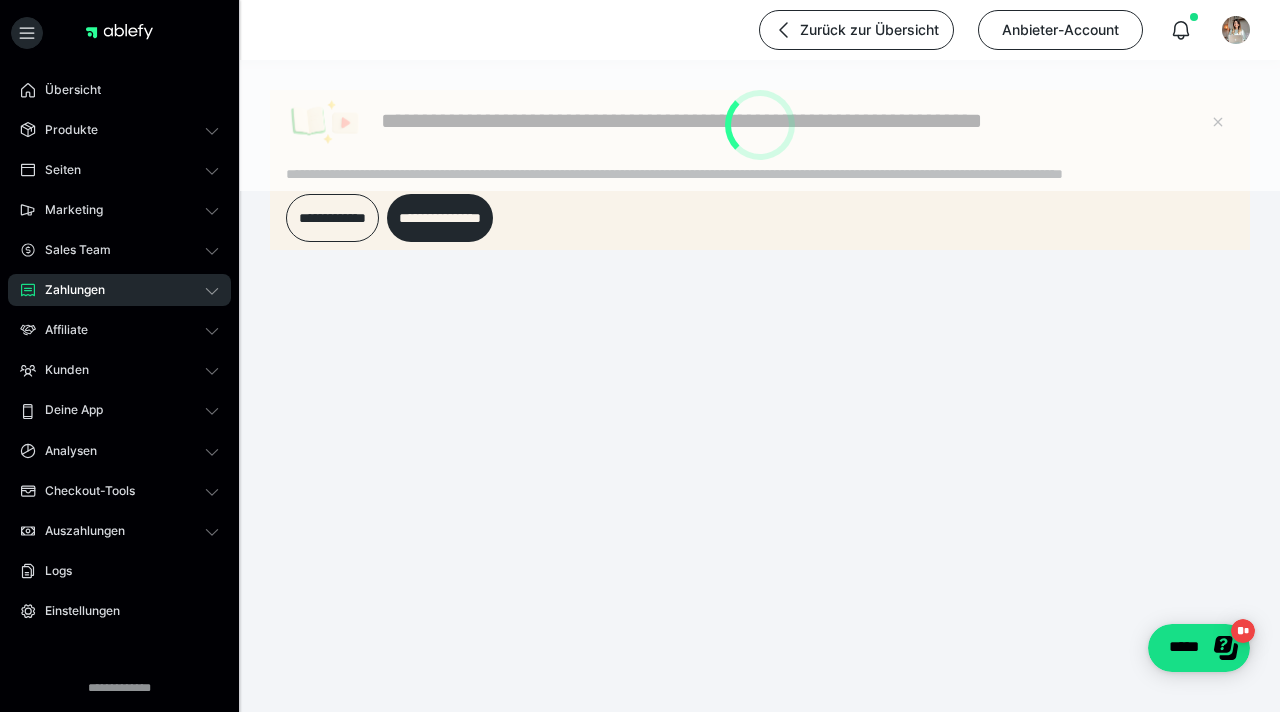 scroll, scrollTop: 0, scrollLeft: 0, axis: both 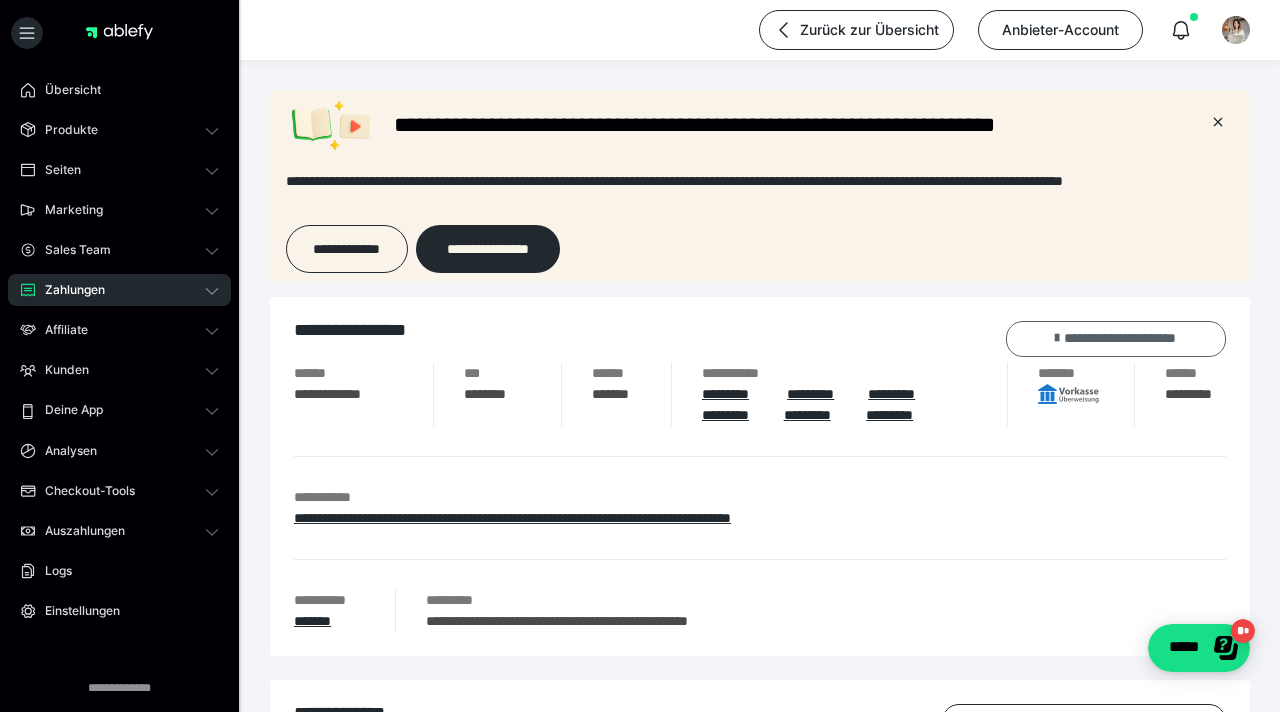 click on "**********" at bounding box center (1116, 339) 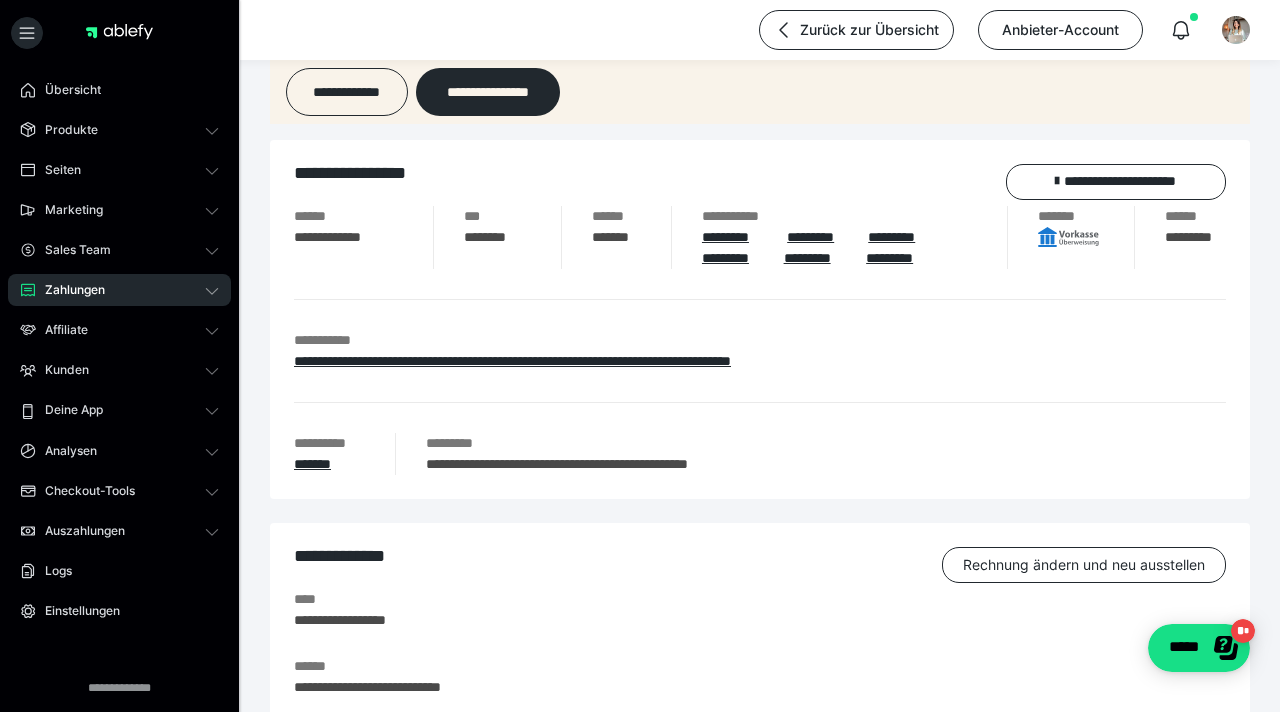 scroll, scrollTop: 0, scrollLeft: 0, axis: both 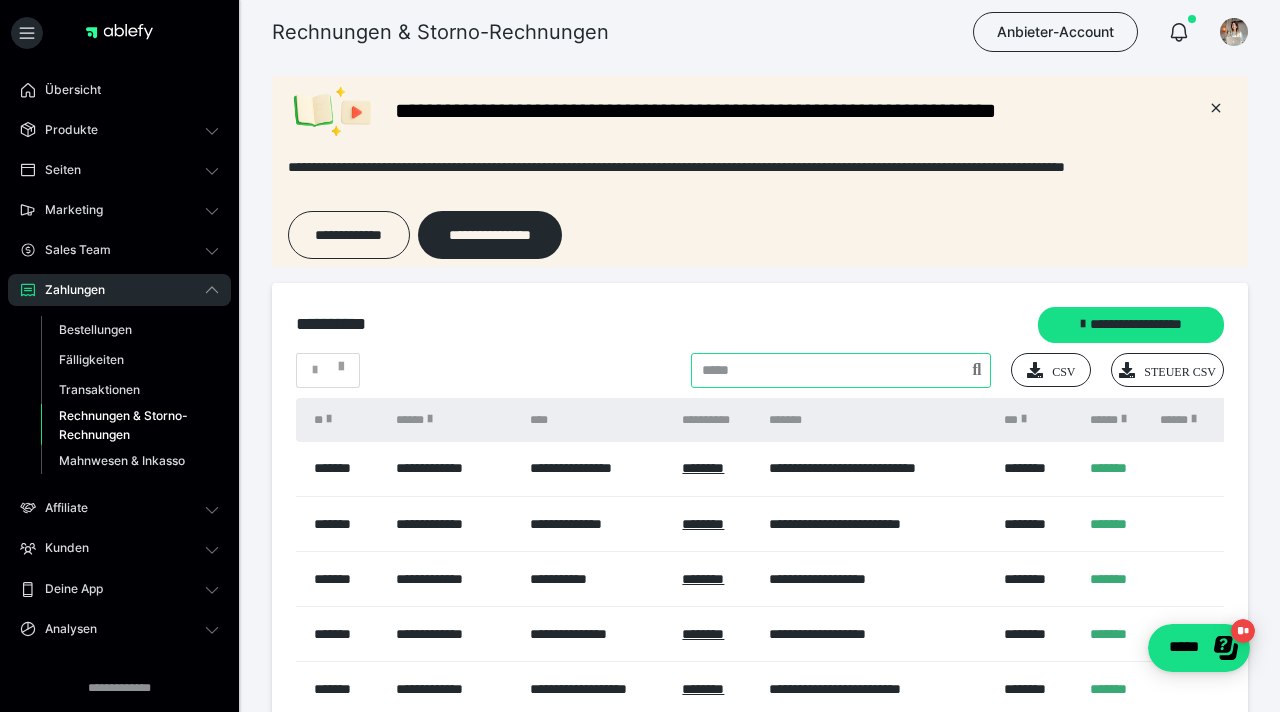 click at bounding box center [841, 370] 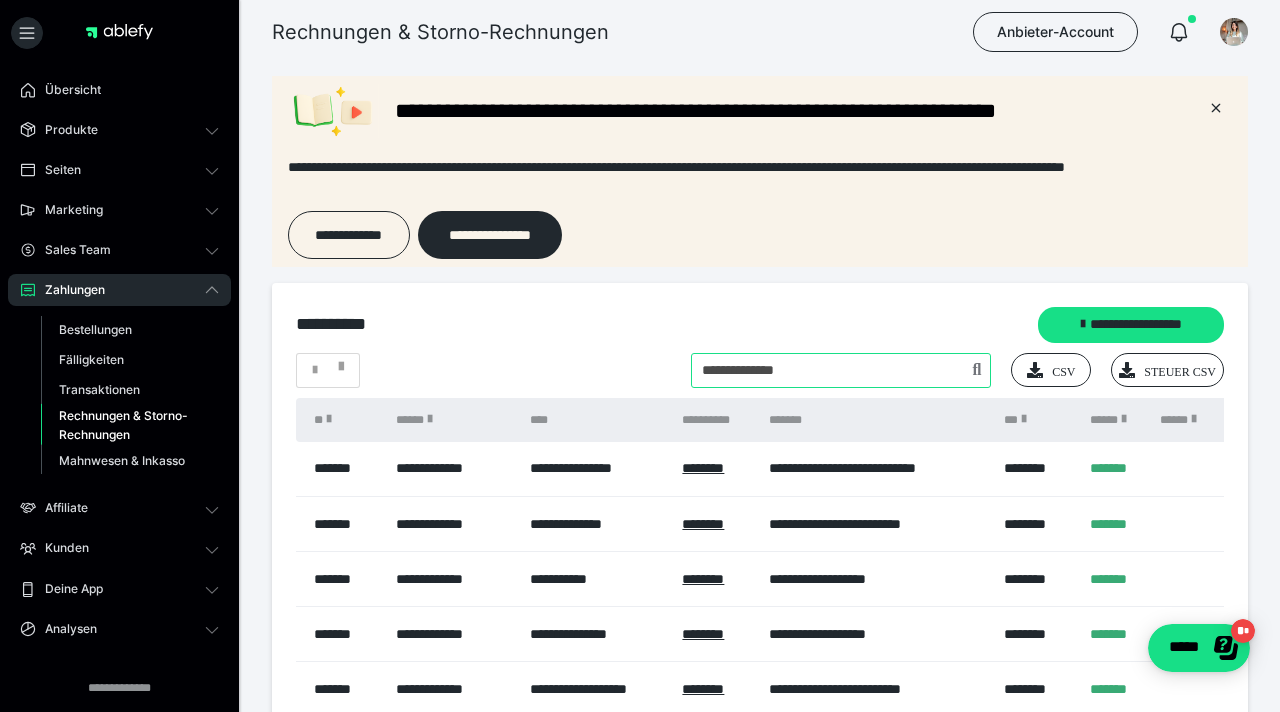 type on "**********" 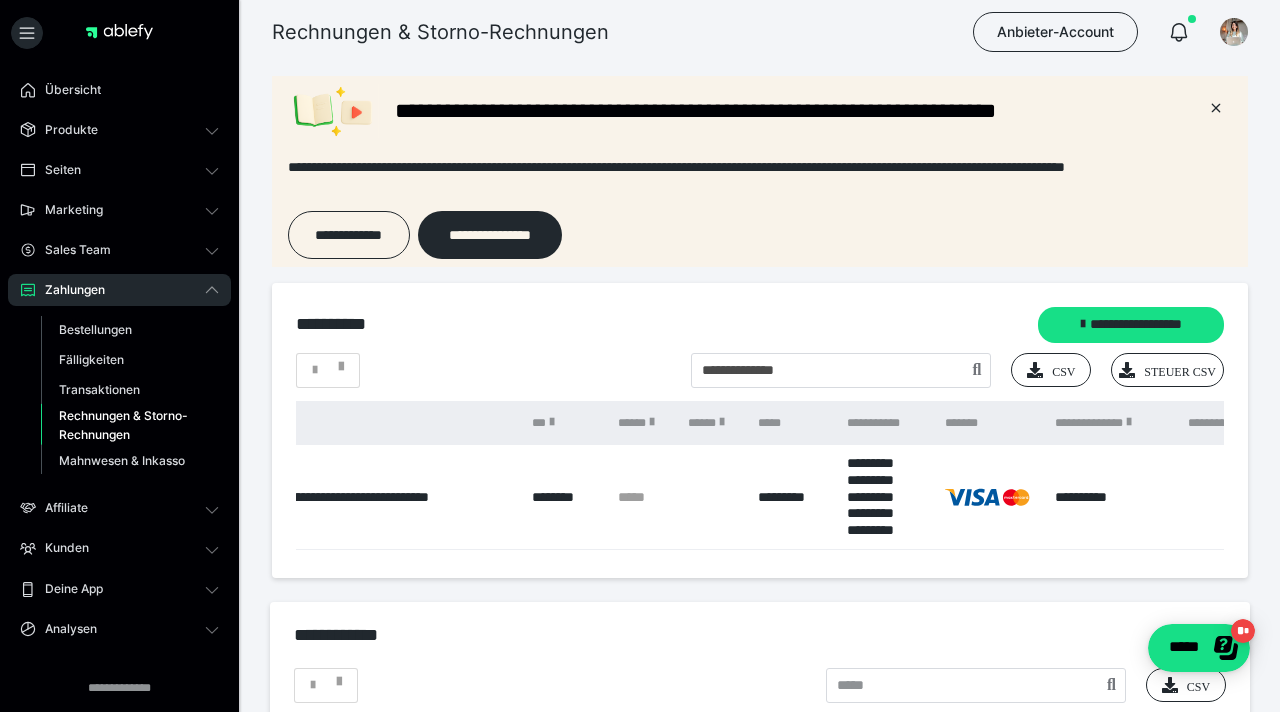 scroll, scrollTop: 0, scrollLeft: 594, axis: horizontal 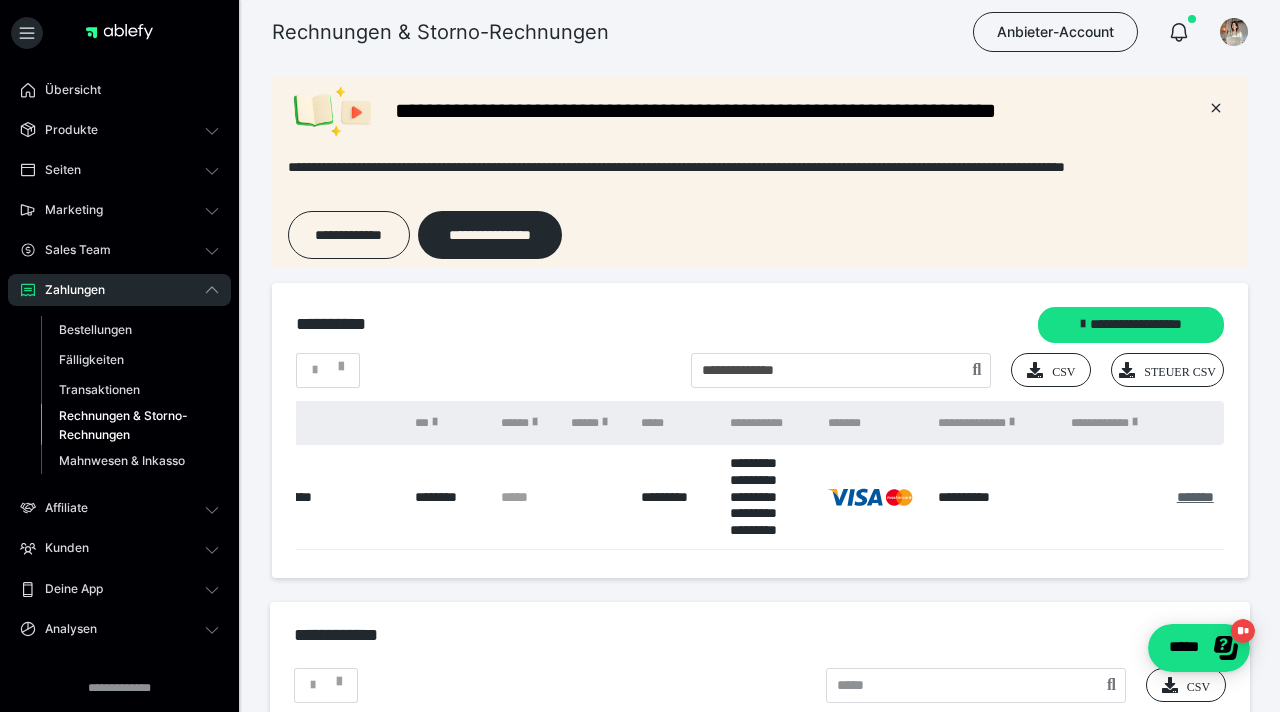 click on "*******" at bounding box center [1195, 497] 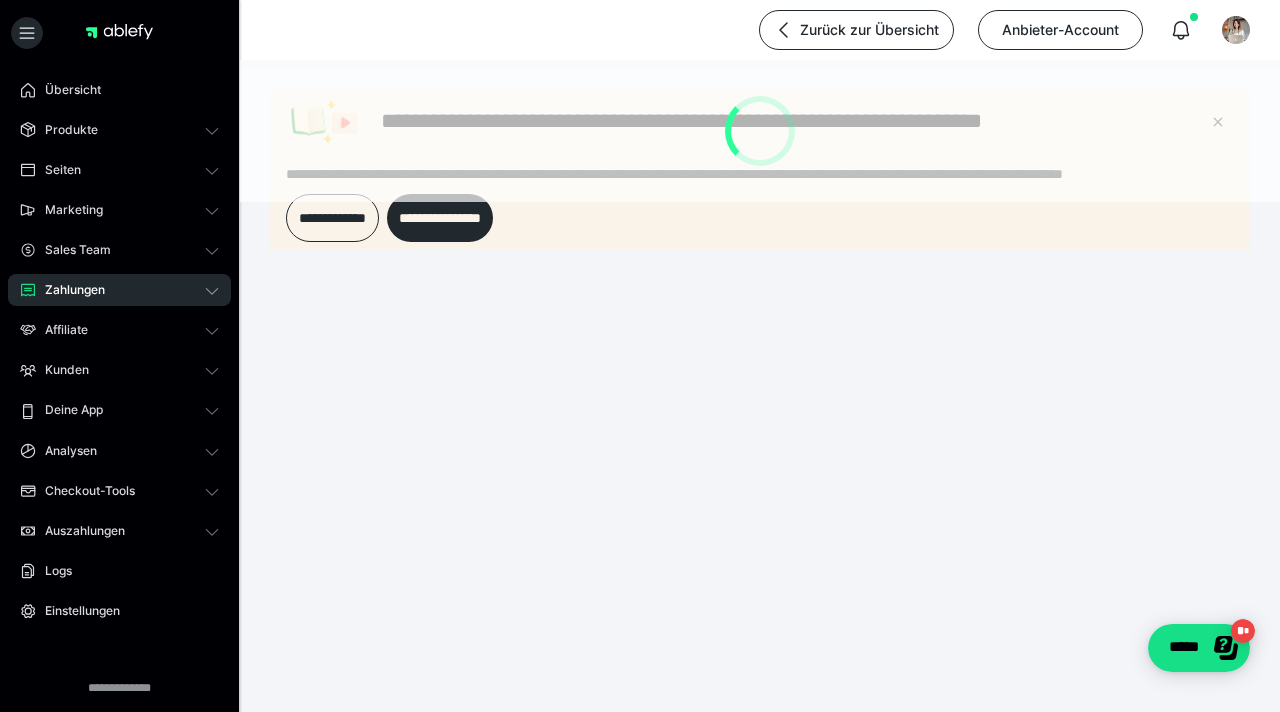 scroll, scrollTop: 0, scrollLeft: 0, axis: both 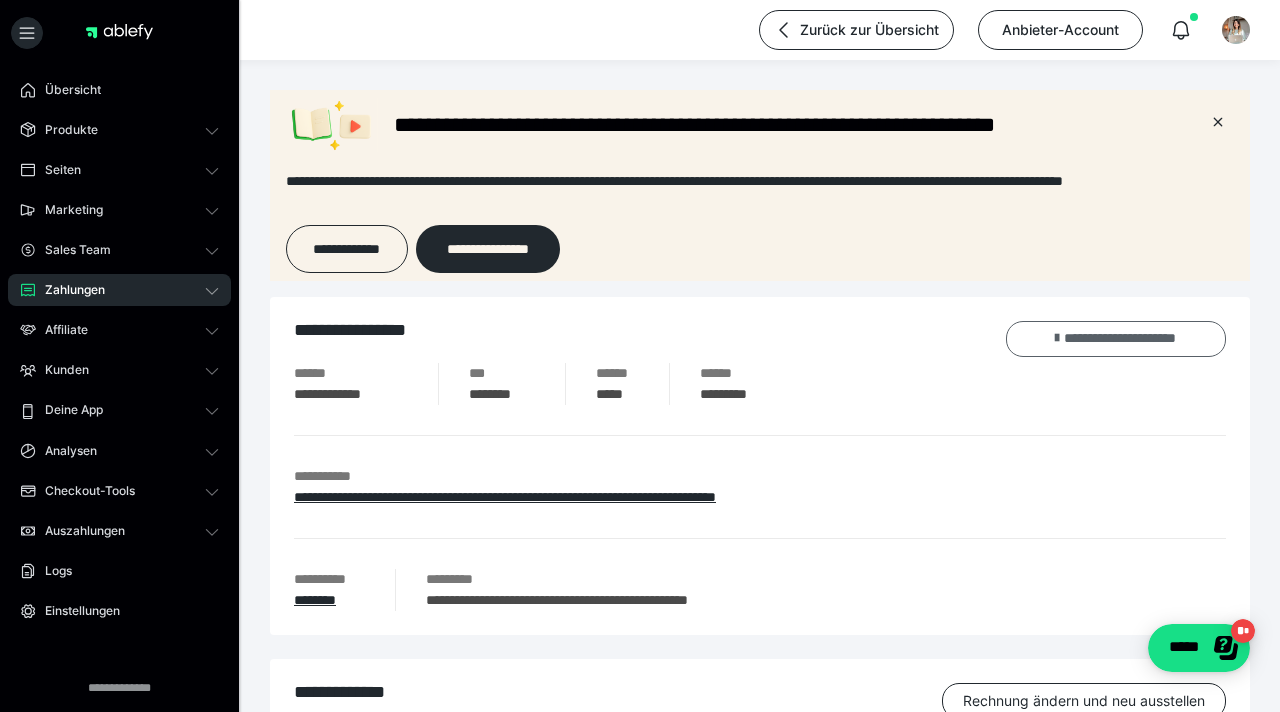 click on "**********" at bounding box center [1116, 339] 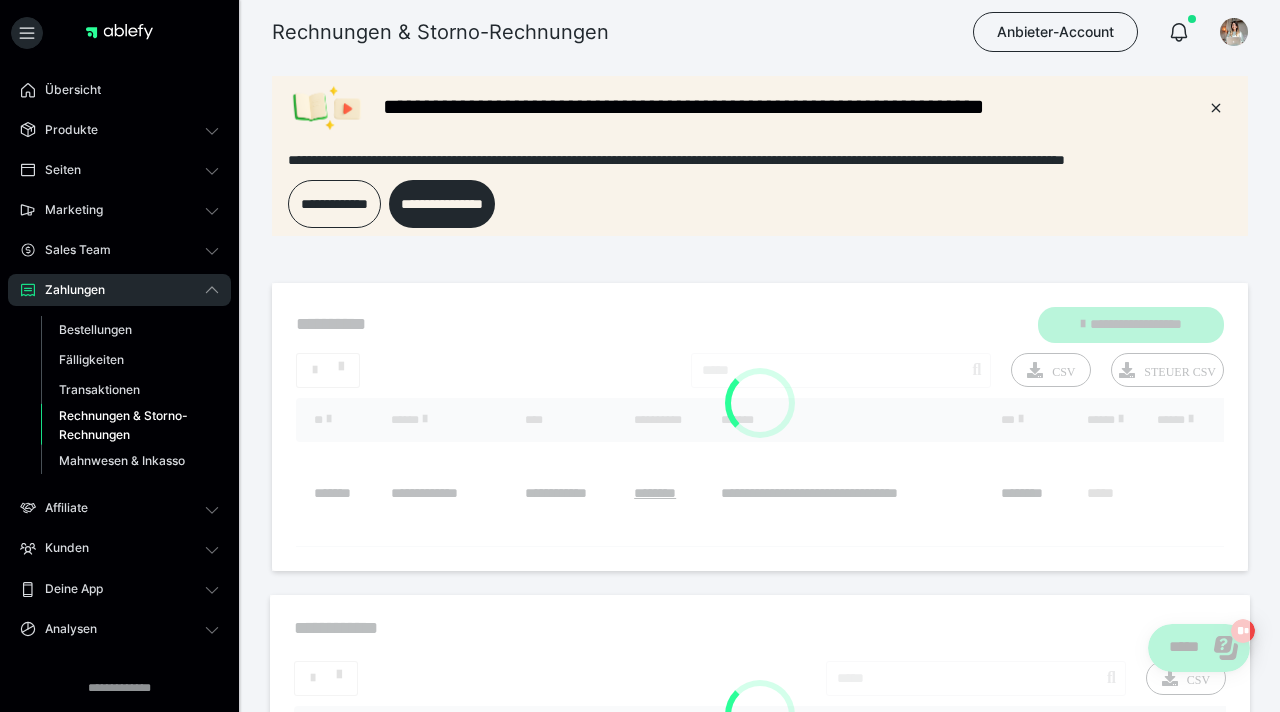 scroll, scrollTop: 0, scrollLeft: 0, axis: both 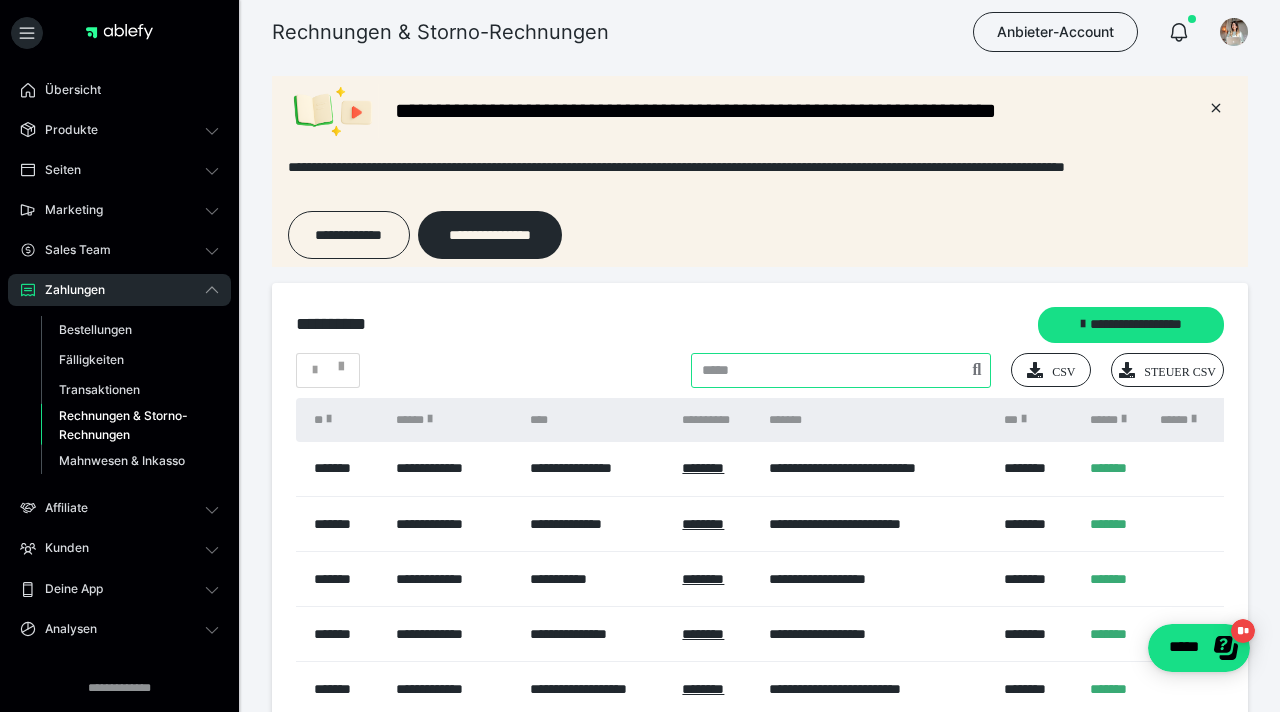 click at bounding box center [841, 370] 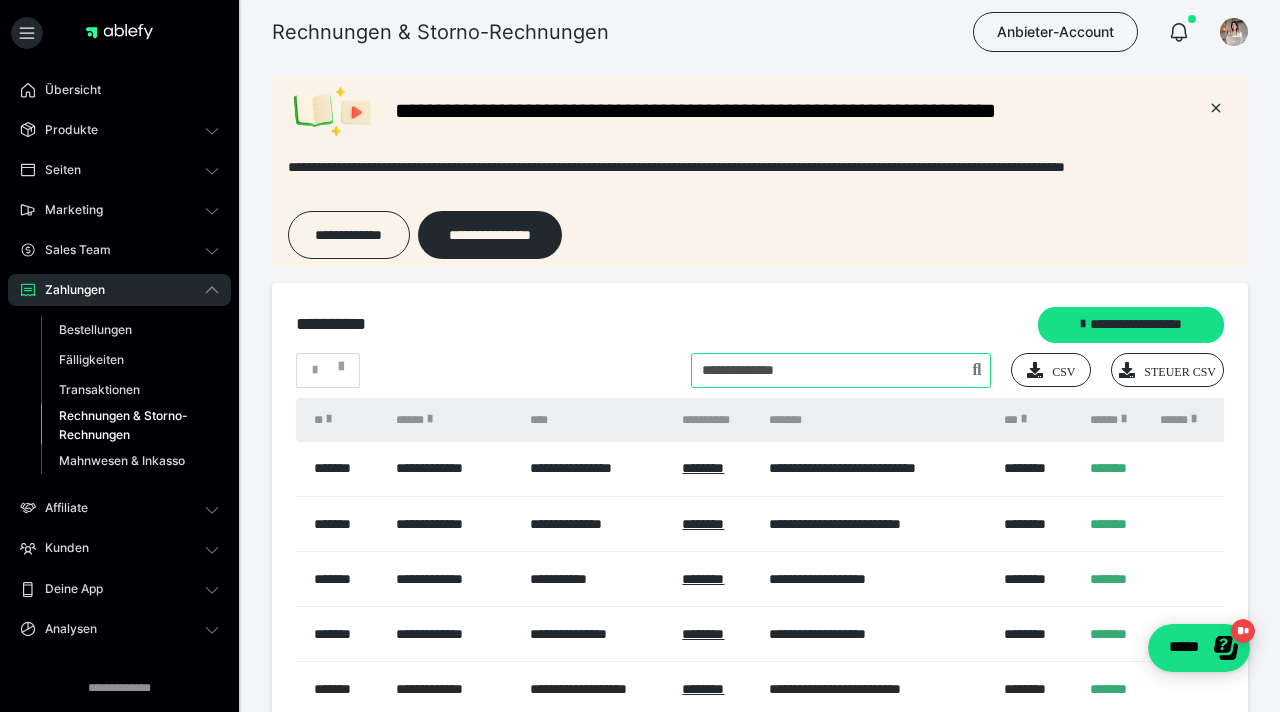 type on "**********" 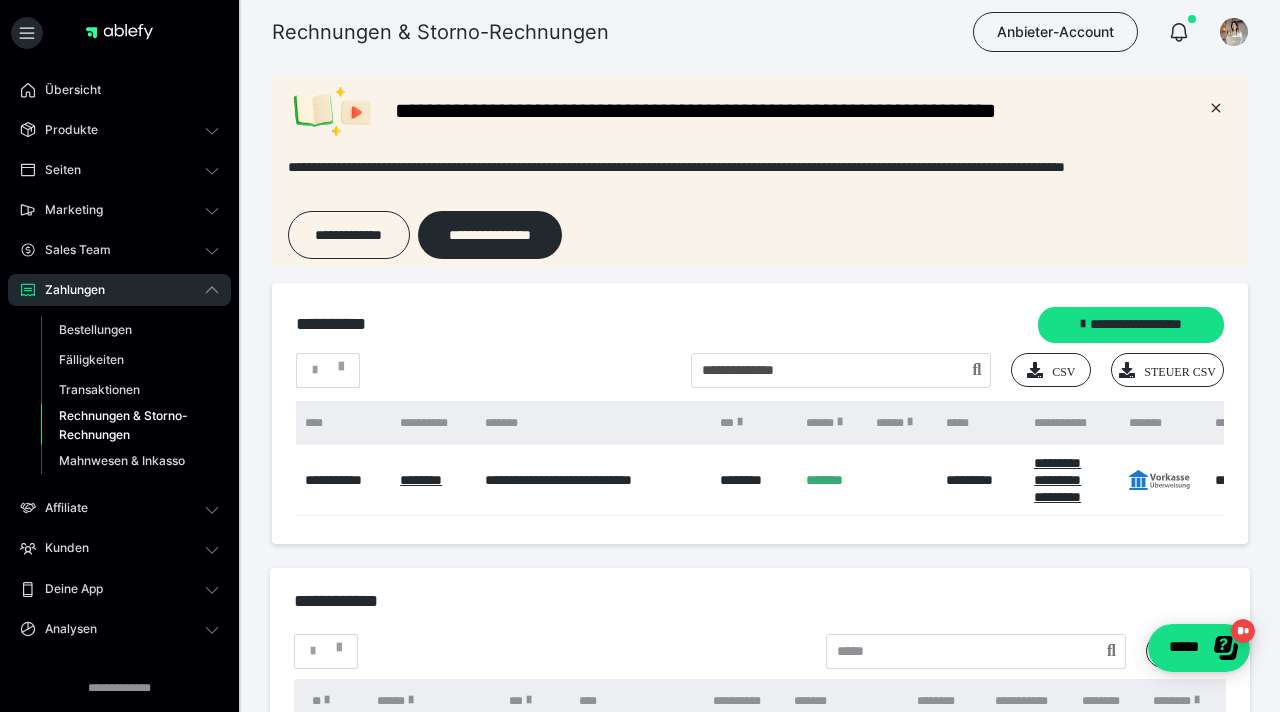 scroll, scrollTop: 0, scrollLeft: 506, axis: horizontal 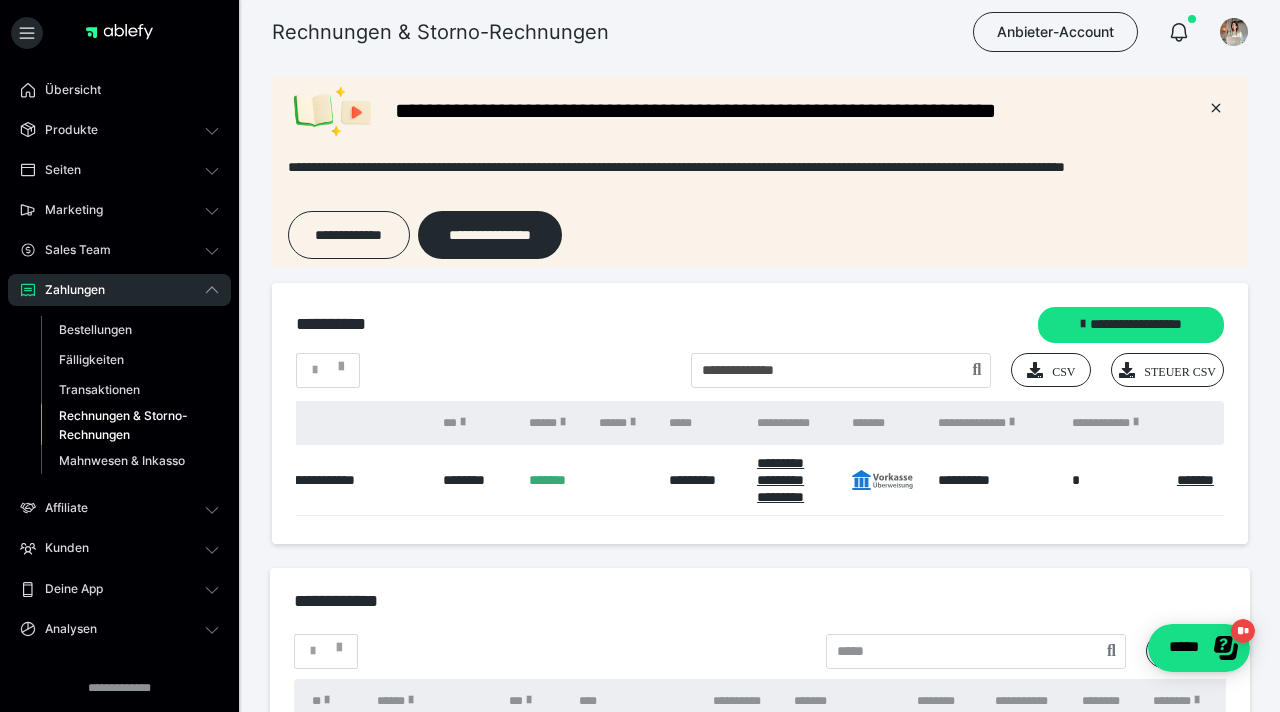 click on "*******" at bounding box center [1195, 480] 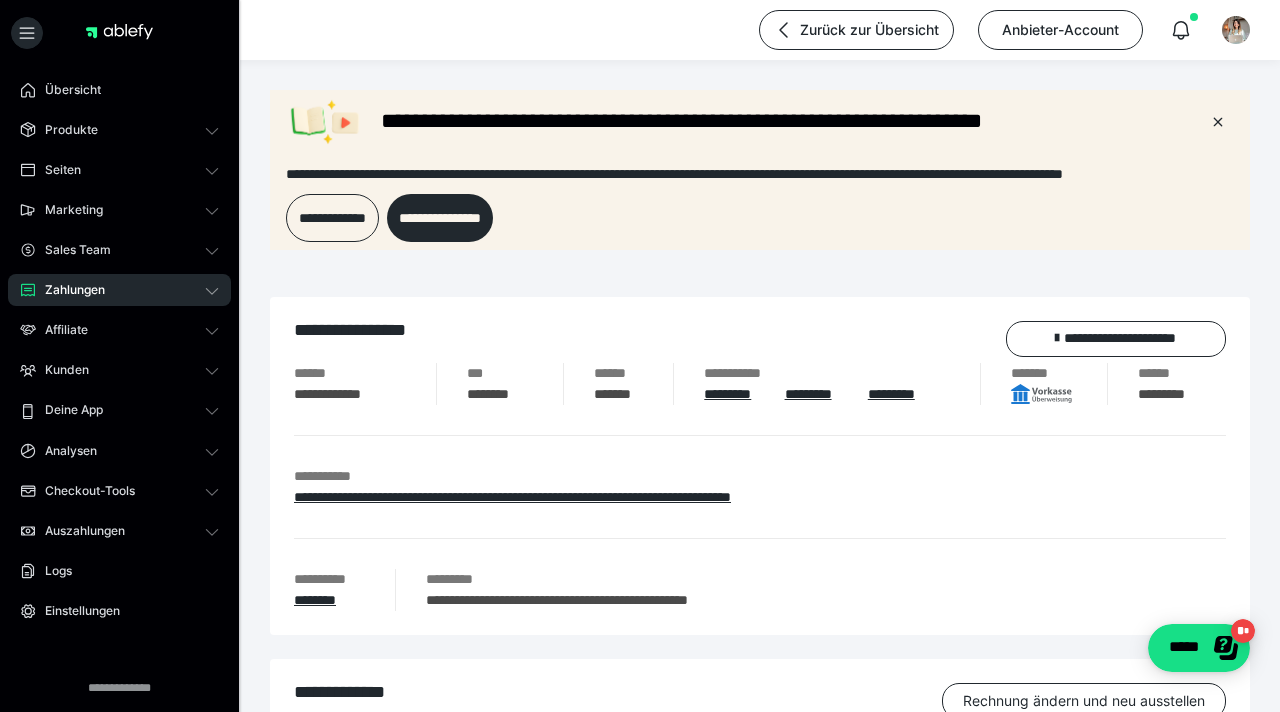 scroll, scrollTop: 0, scrollLeft: 0, axis: both 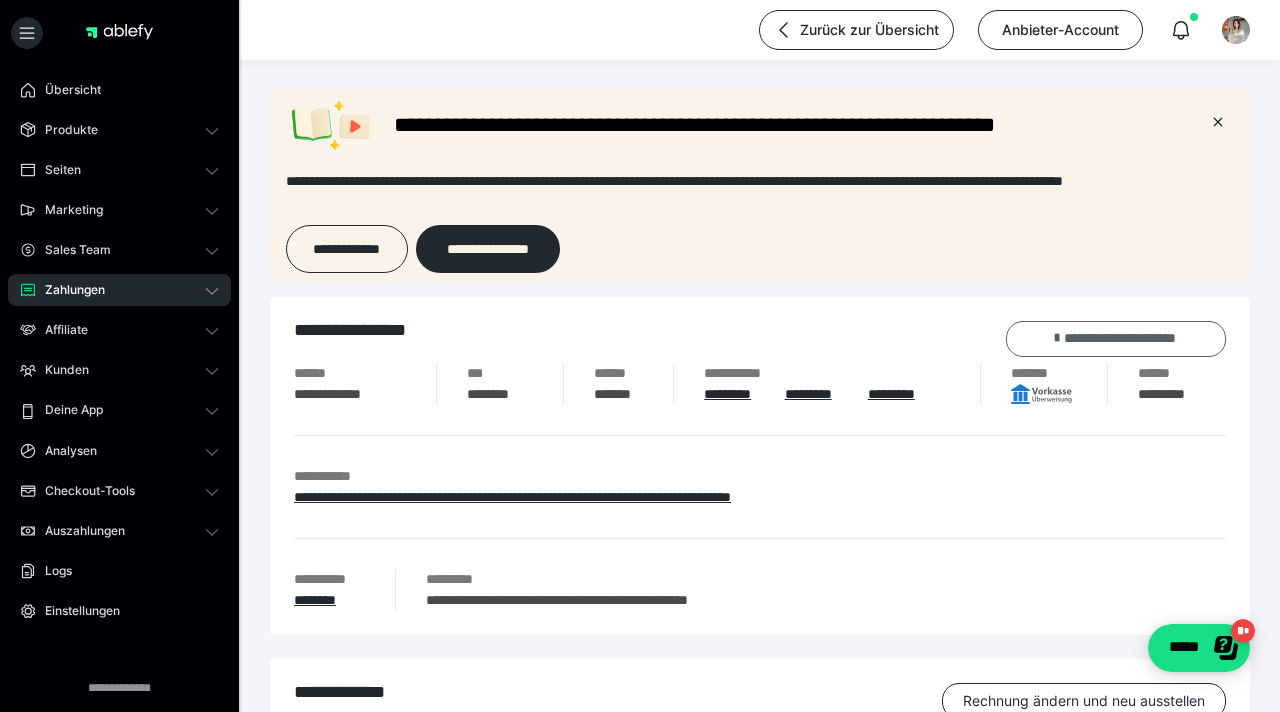 click on "**********" at bounding box center [1116, 339] 